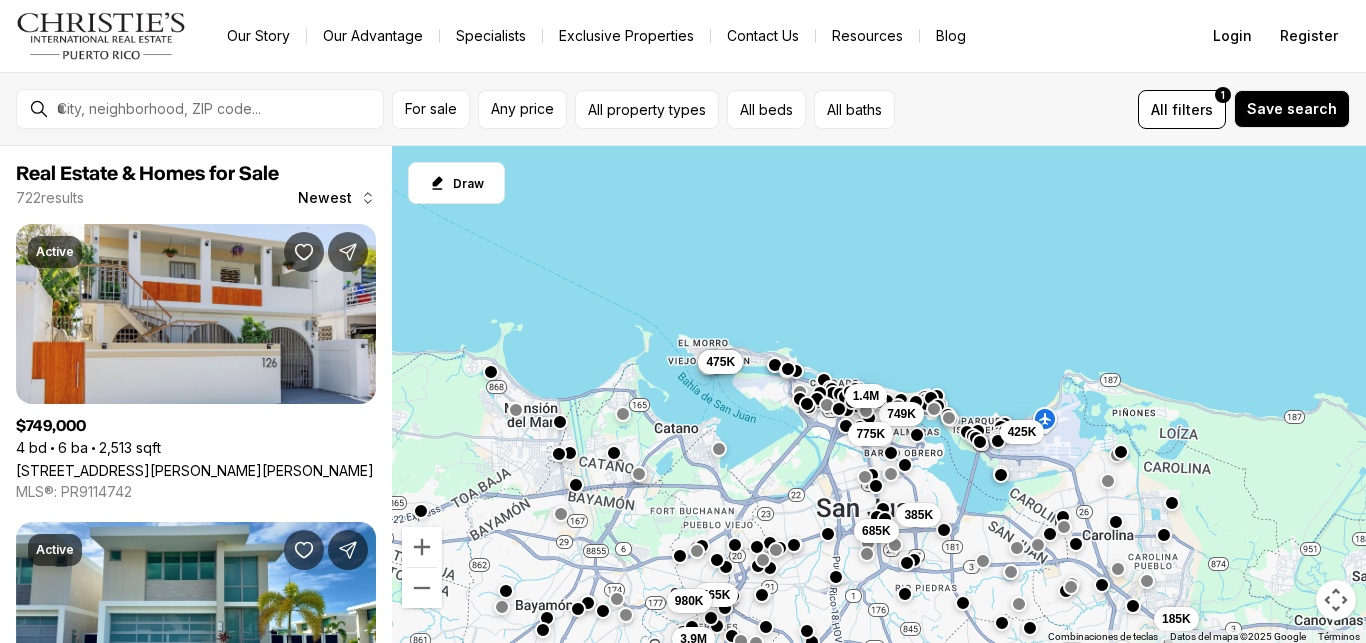 scroll, scrollTop: 0, scrollLeft: 0, axis: both 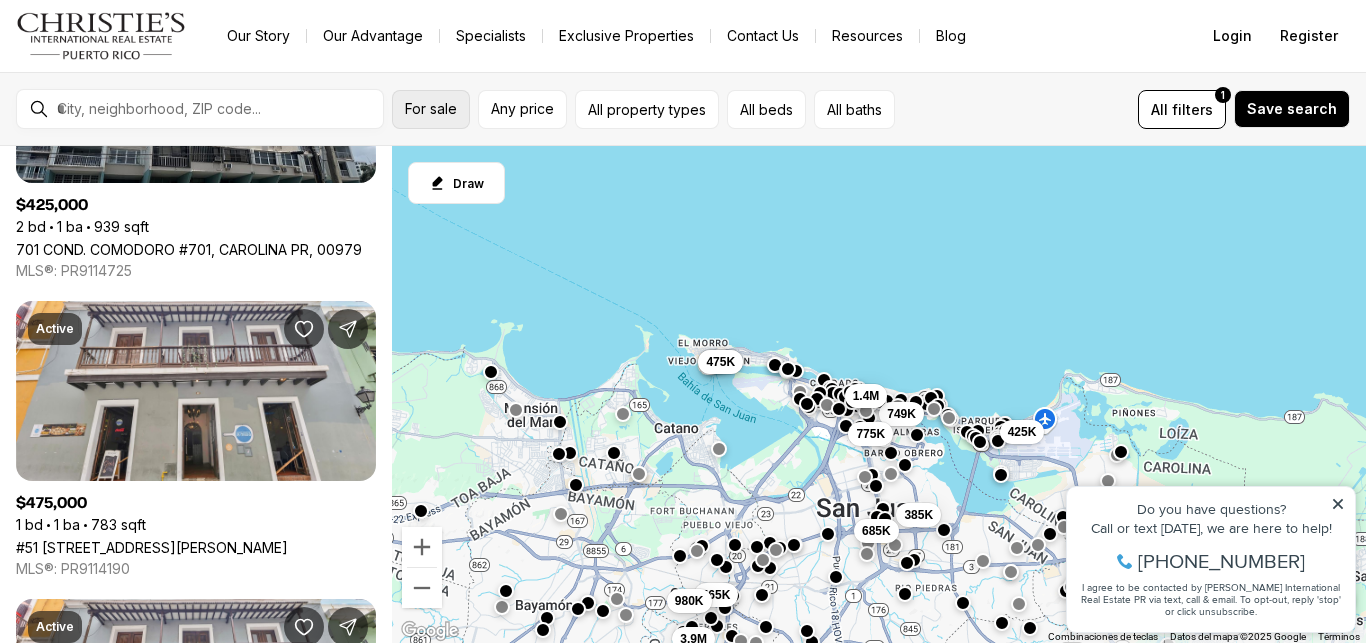 click on "For sale" at bounding box center (431, 109) 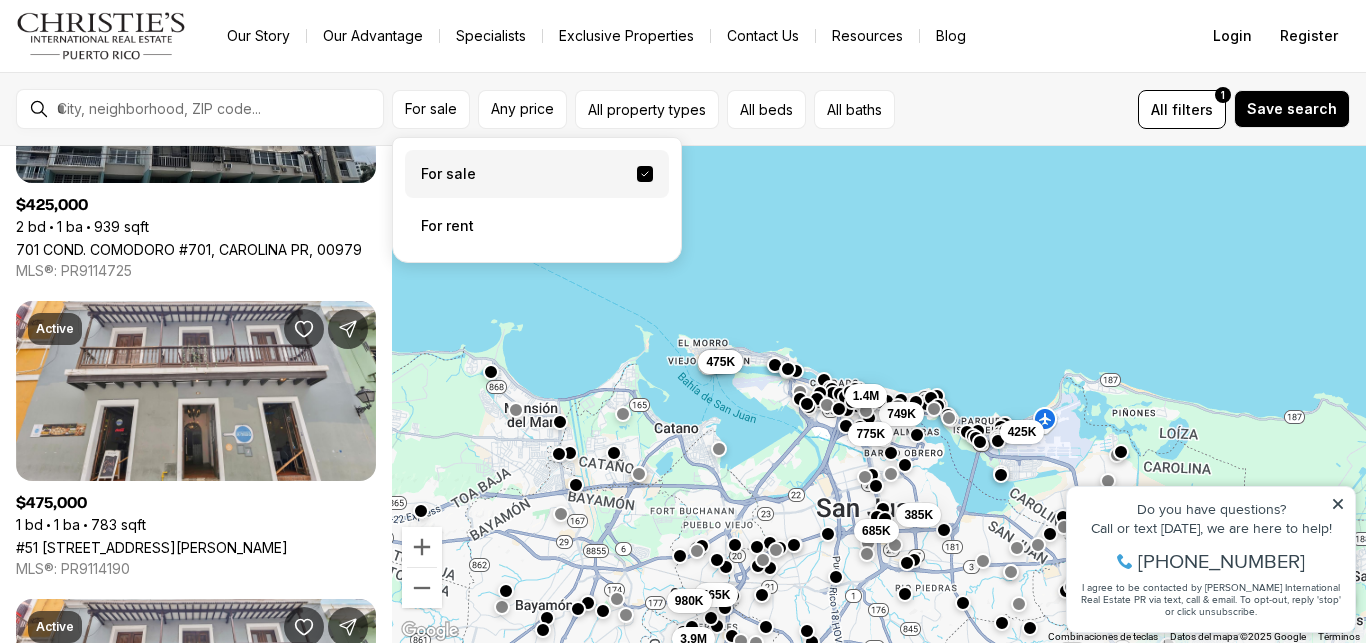click on "For sale" at bounding box center [537, 174] 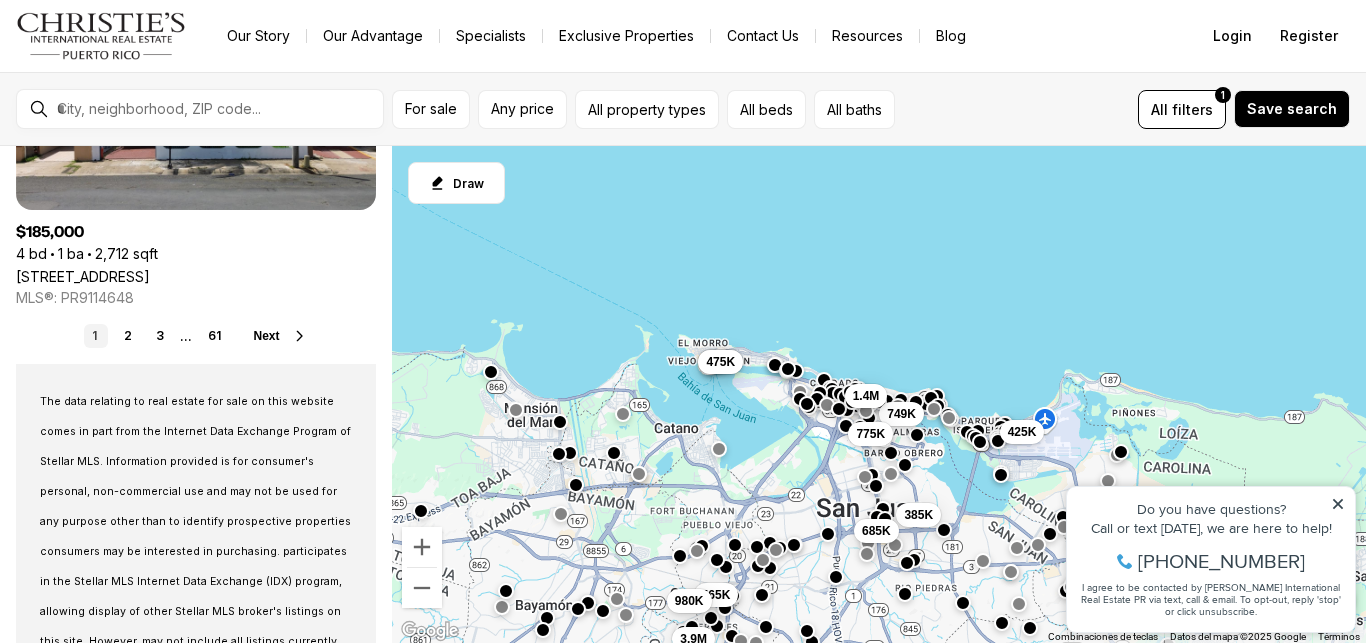scroll, scrollTop: 3474, scrollLeft: 0, axis: vertical 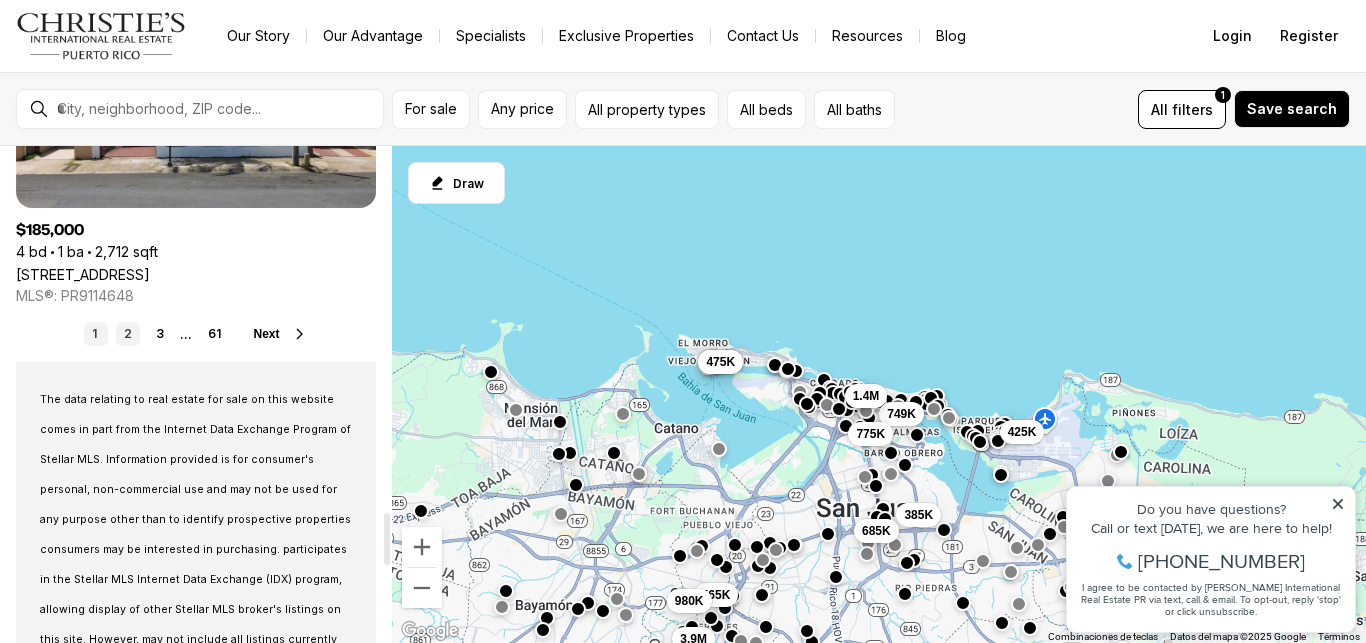 click on "2" at bounding box center (128, 334) 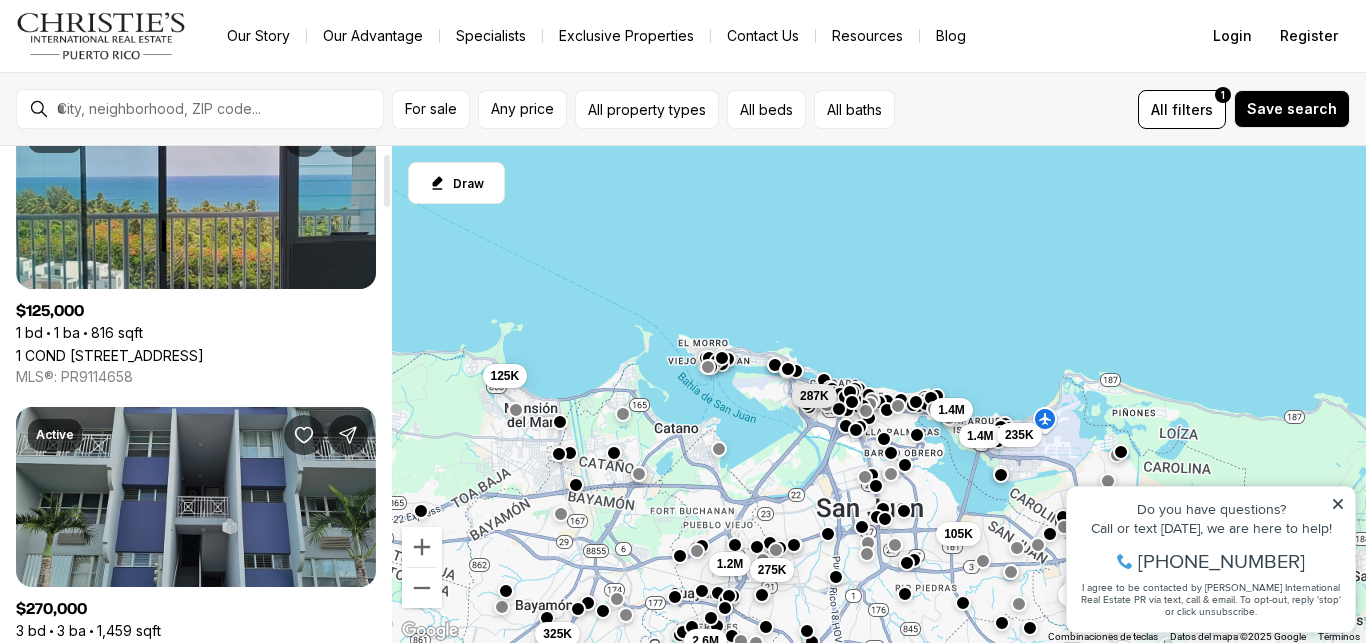 scroll, scrollTop: 66, scrollLeft: 0, axis: vertical 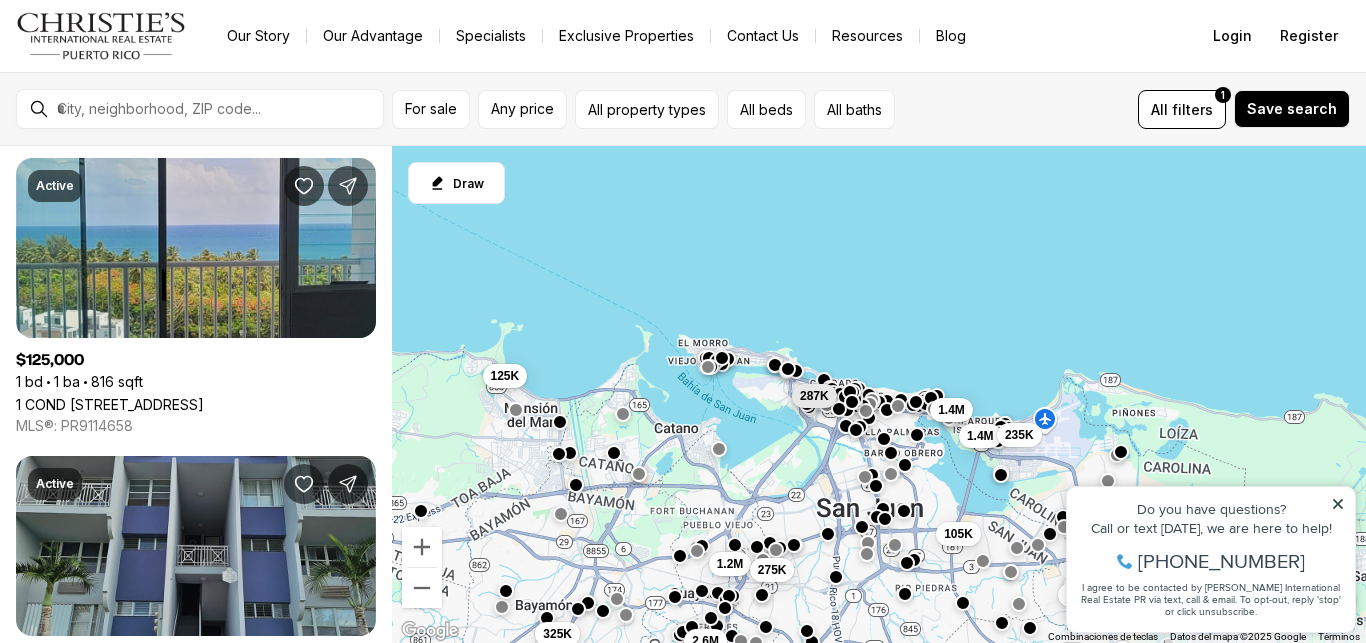 click on "1 COND LAGOS DEL NORTE #1205, LEVITTOWN PR, 00949" at bounding box center [110, 404] 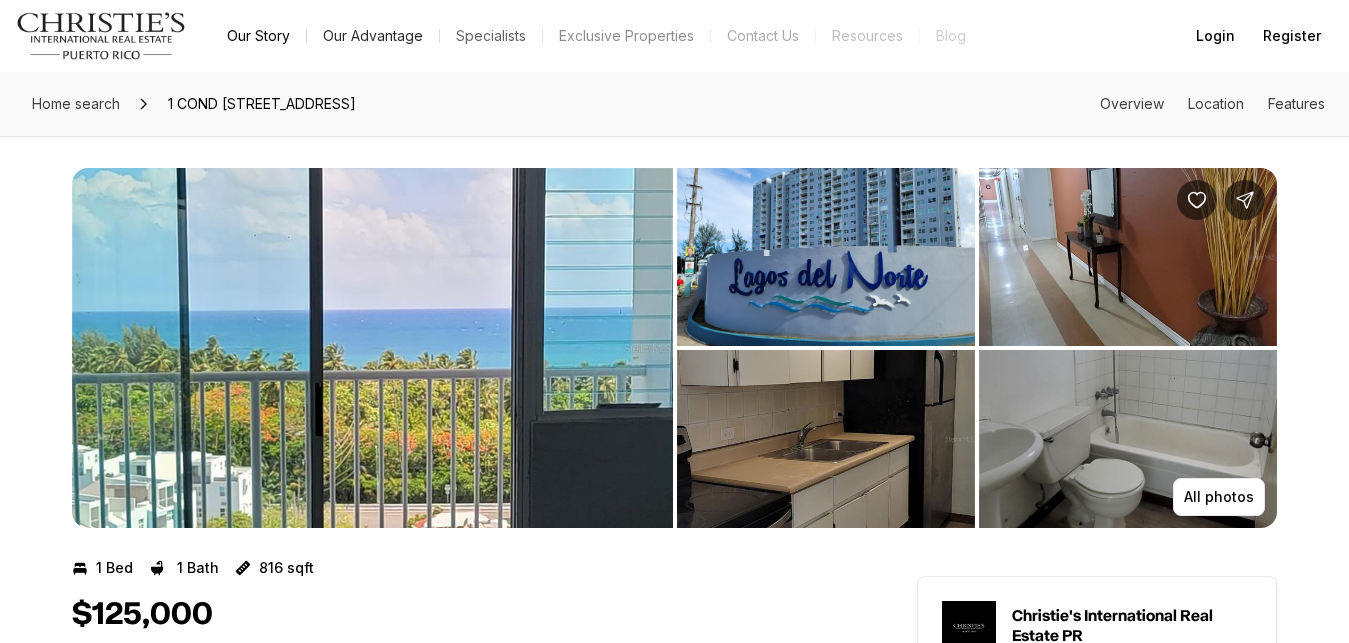 scroll, scrollTop: 1, scrollLeft: 0, axis: vertical 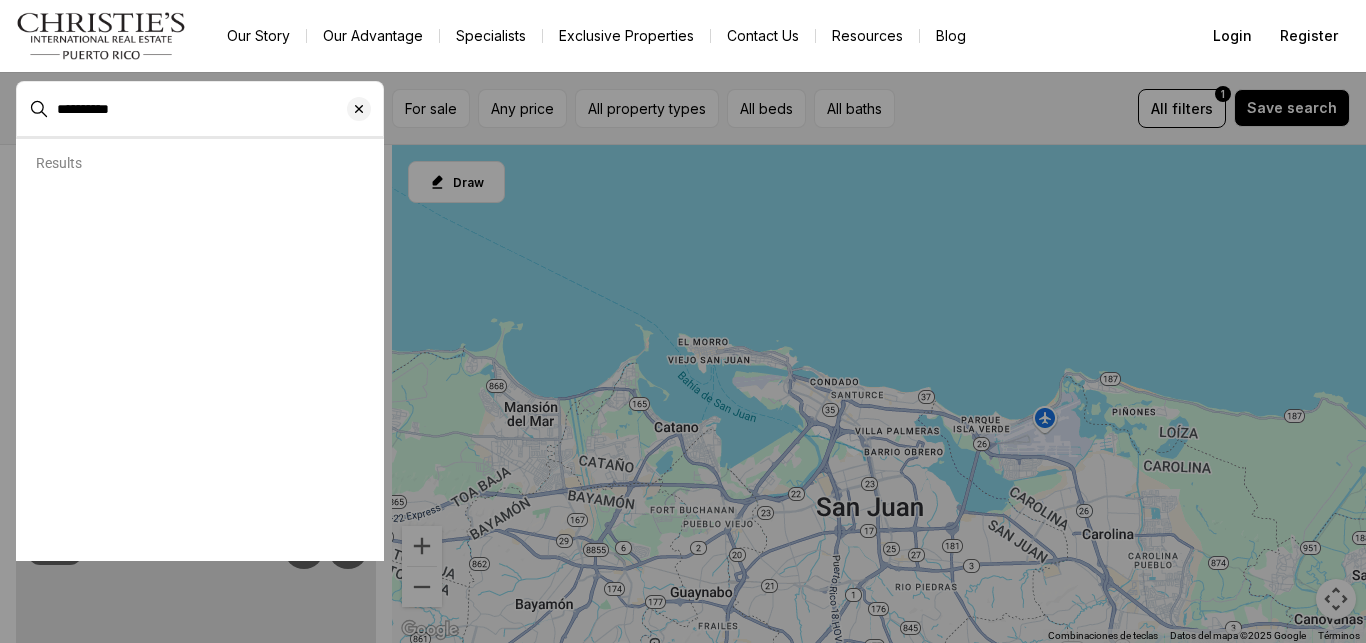 type on "**********" 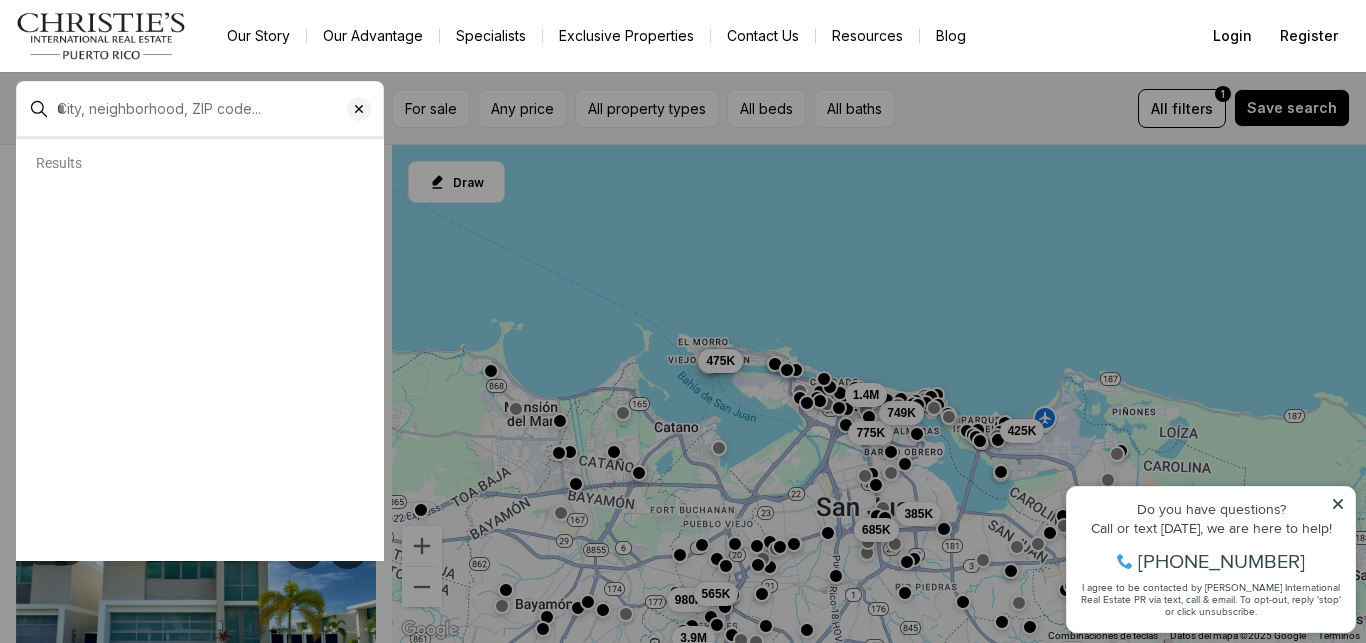 scroll, scrollTop: 66, scrollLeft: 0, axis: vertical 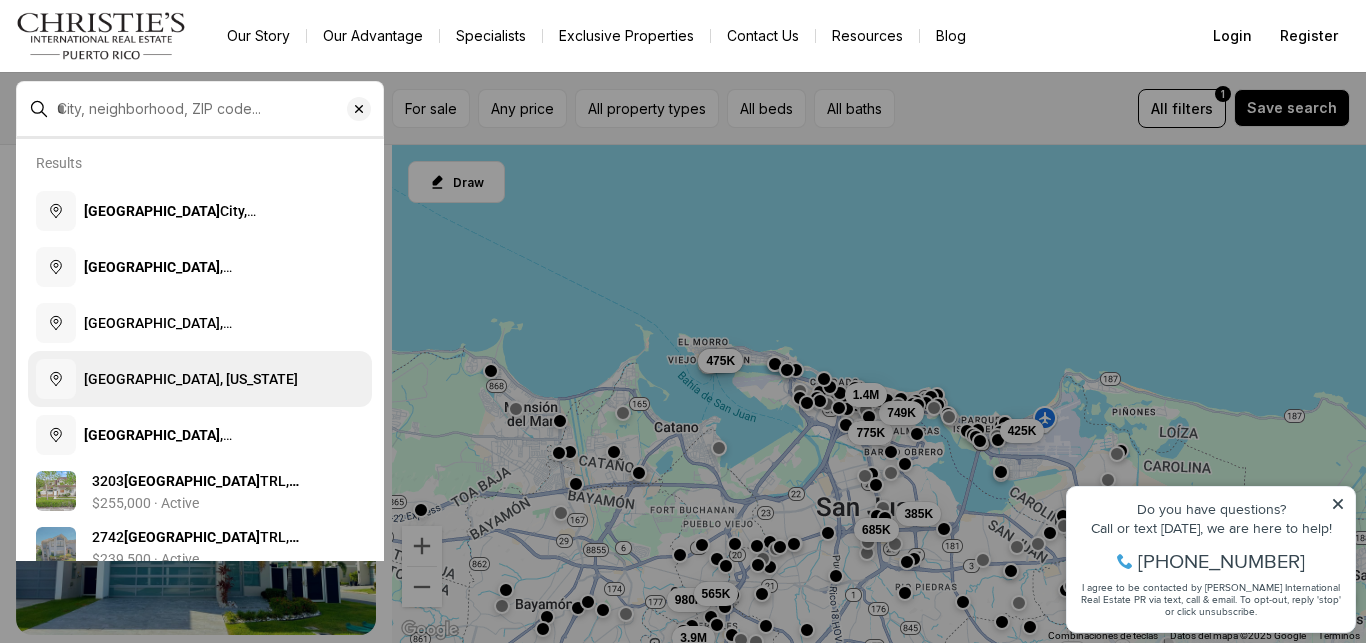 click on "Río Grande, Puerto Rico" at bounding box center [191, 379] 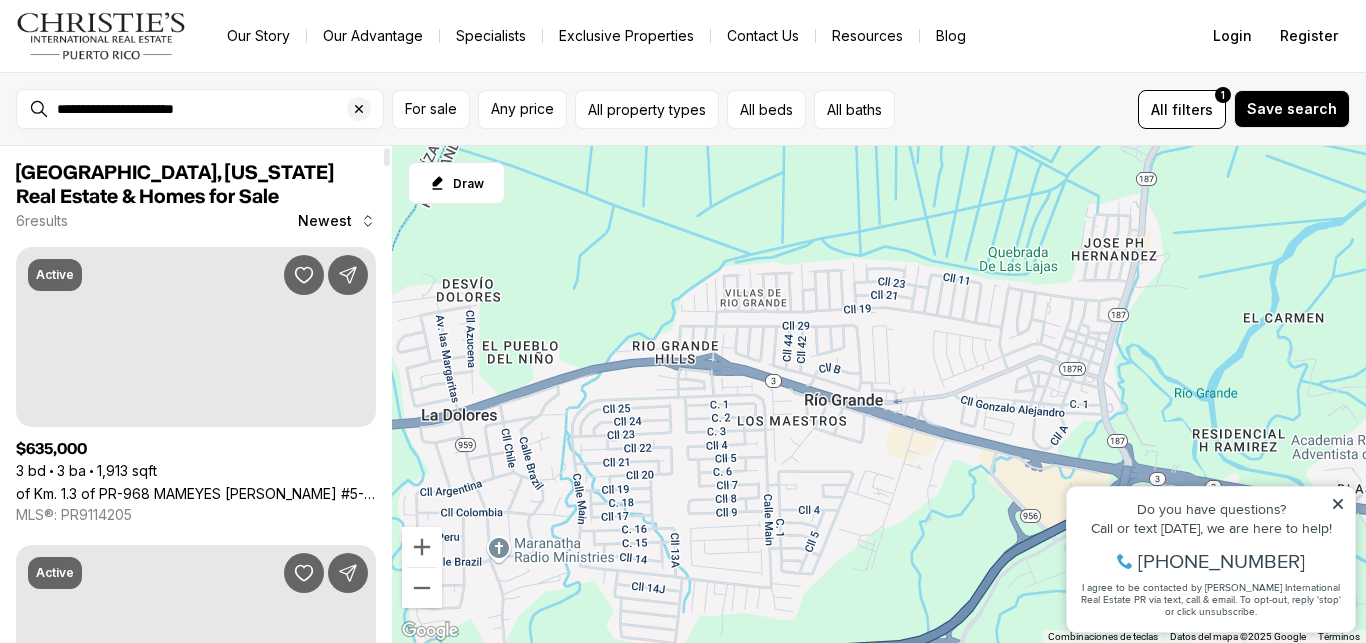 scroll, scrollTop: 0, scrollLeft: 0, axis: both 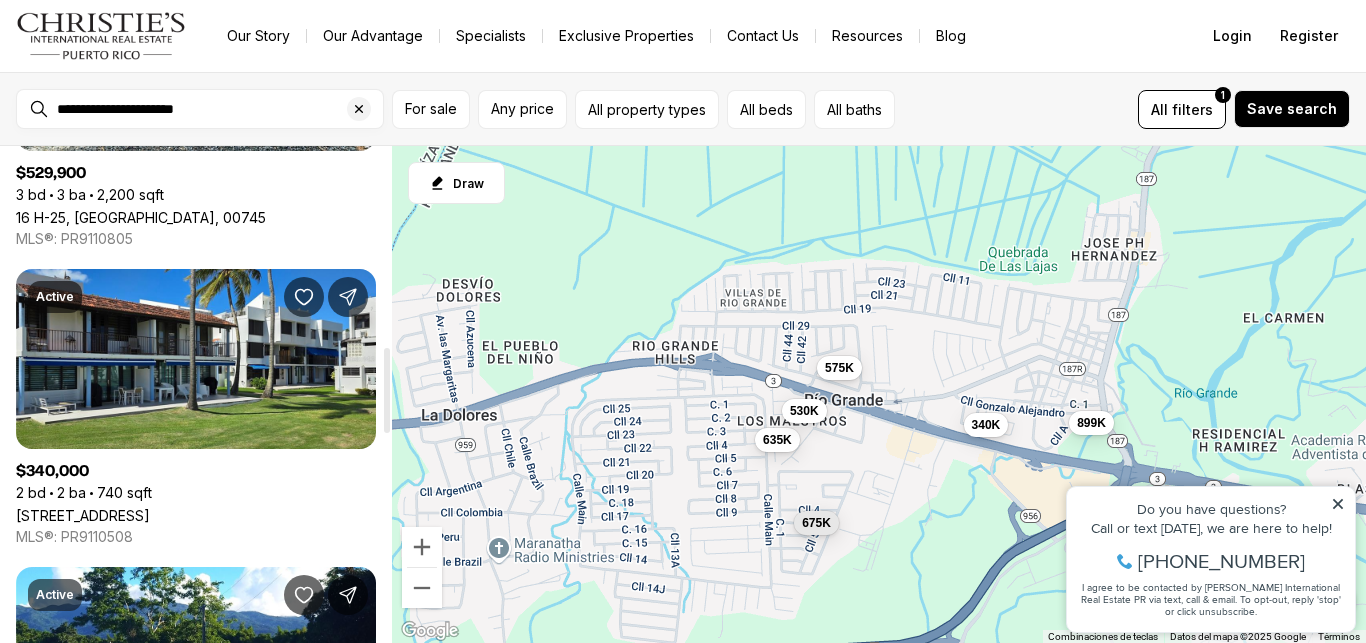 drag, startPoint x: 386, startPoint y: 195, endPoint x: 385, endPoint y: 395, distance: 200.0025 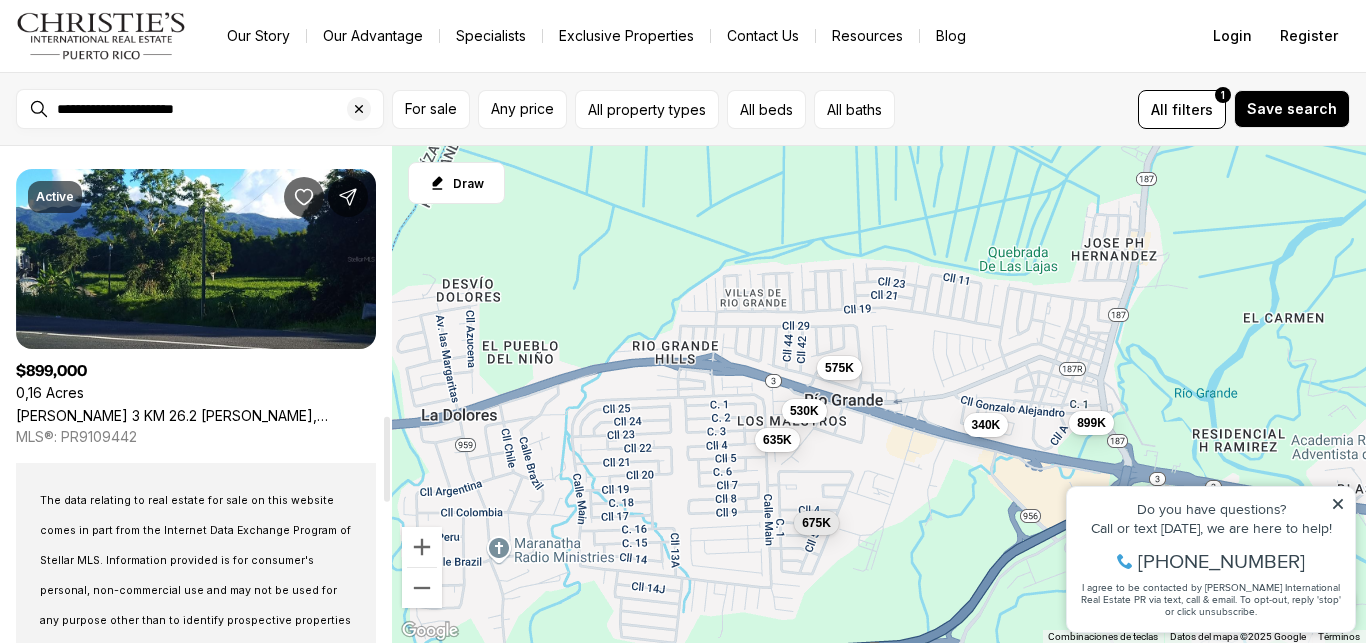 drag, startPoint x: 385, startPoint y: 395, endPoint x: 353, endPoint y: 466, distance: 77.87811 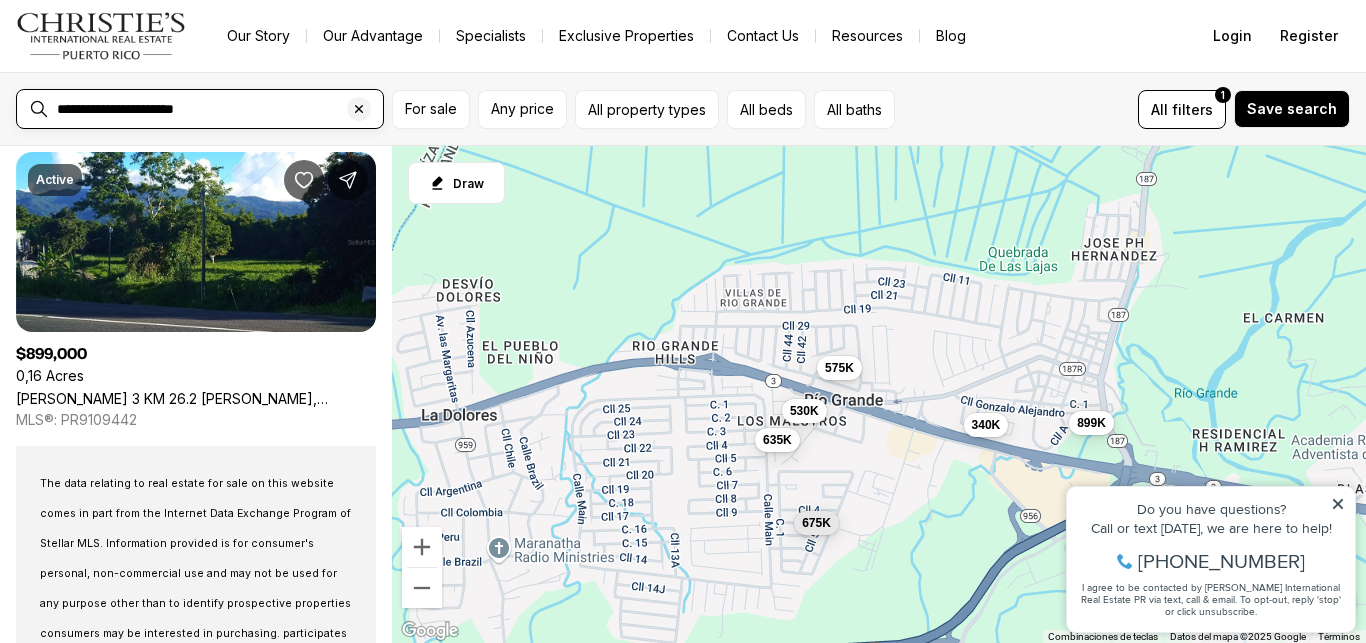 click on "**********" at bounding box center [216, 109] 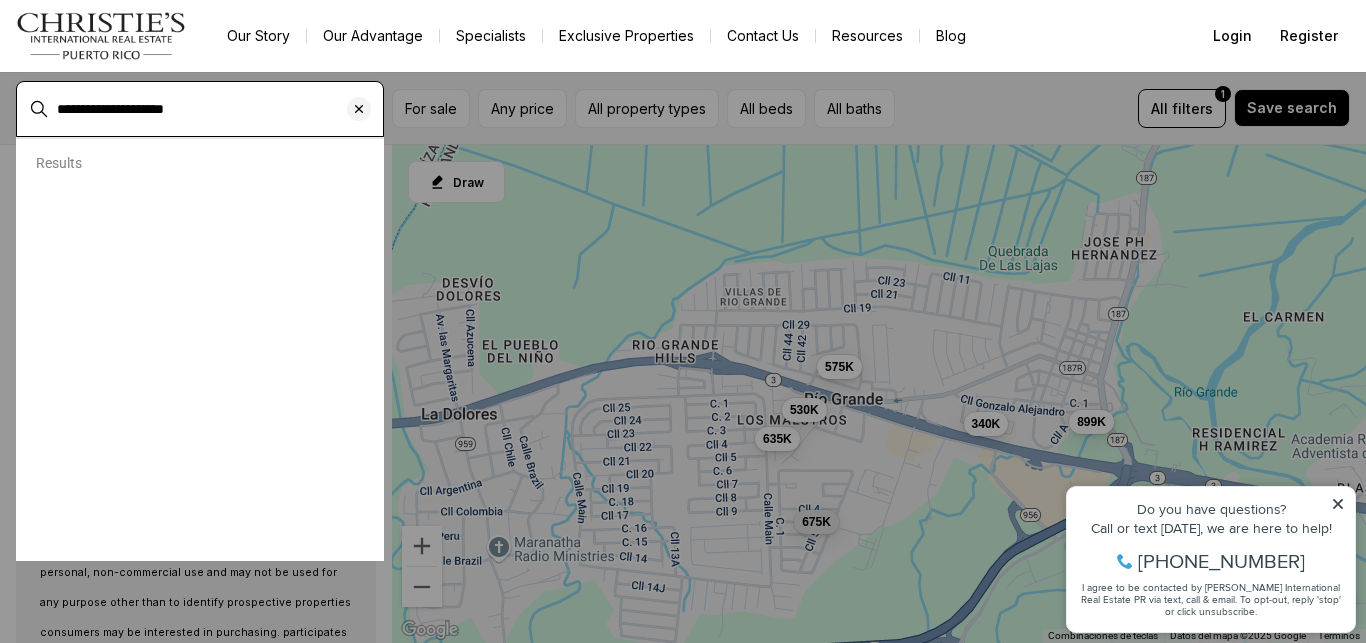 type on "**********" 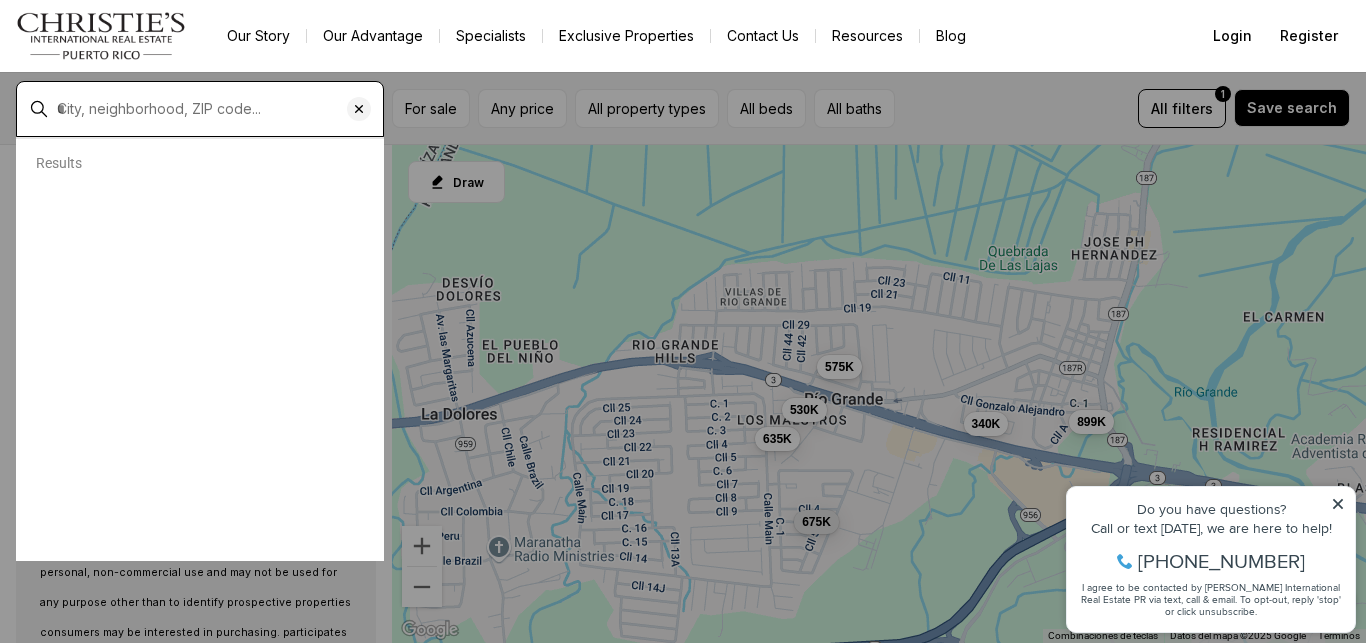 type on "**********" 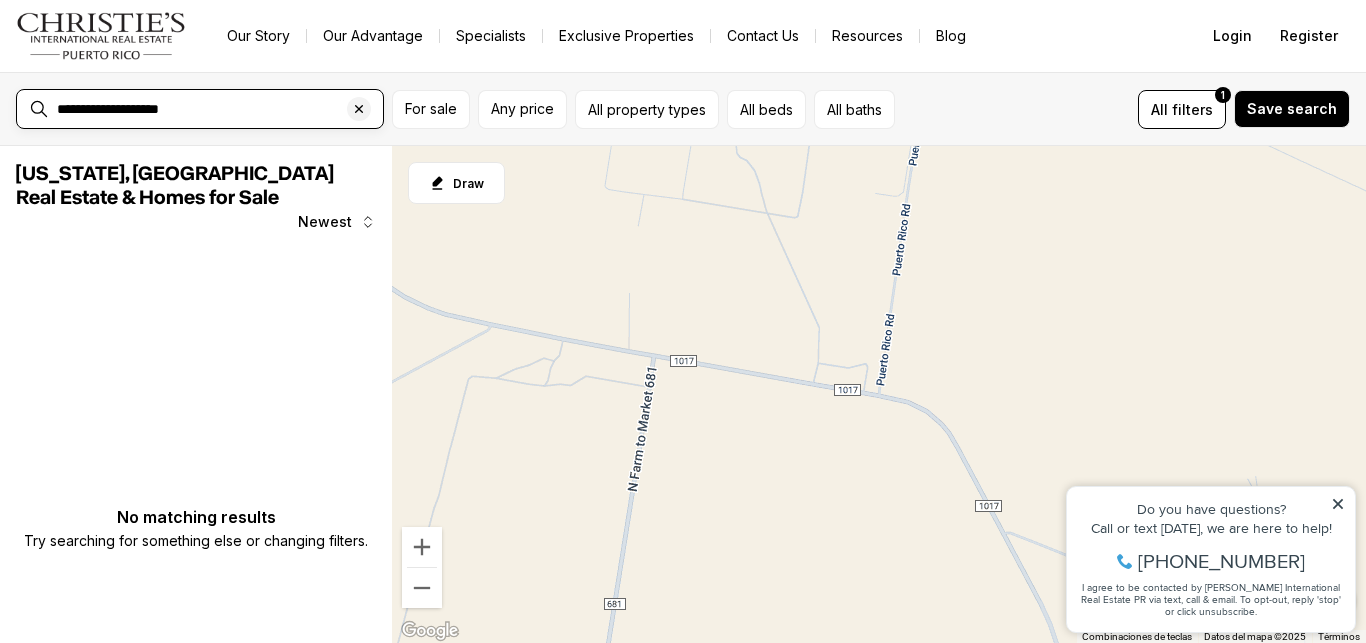 scroll, scrollTop: 0, scrollLeft: 0, axis: both 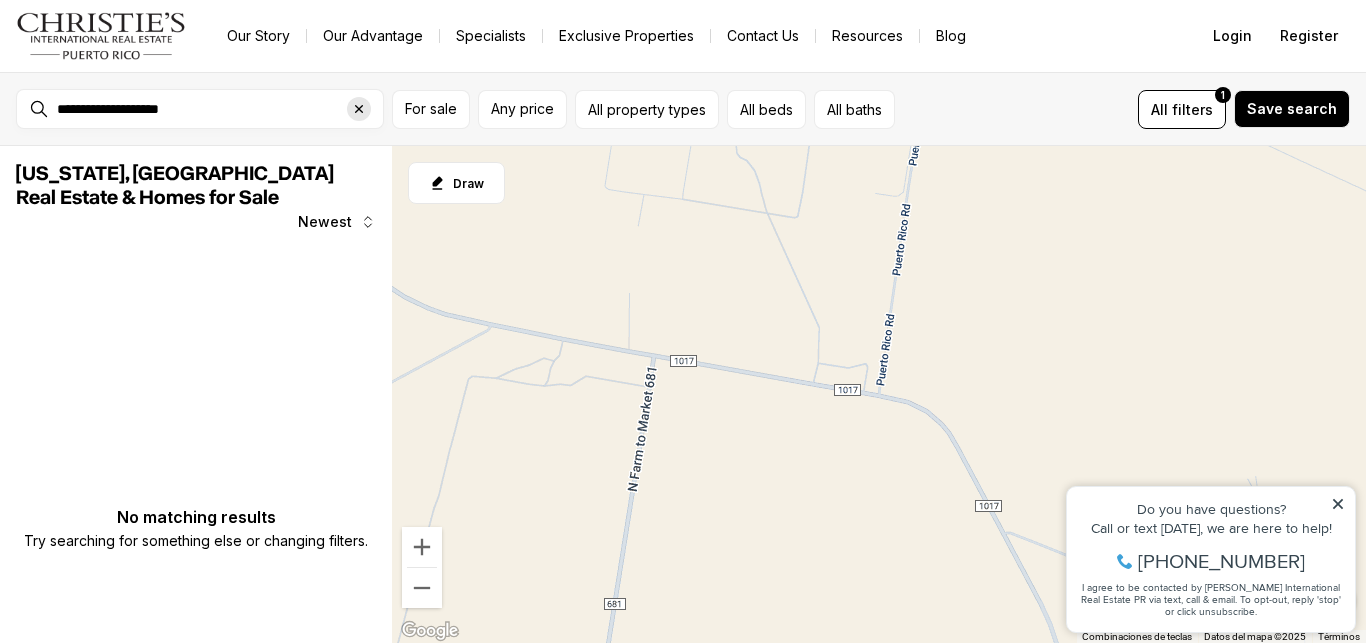 click at bounding box center (359, 109) 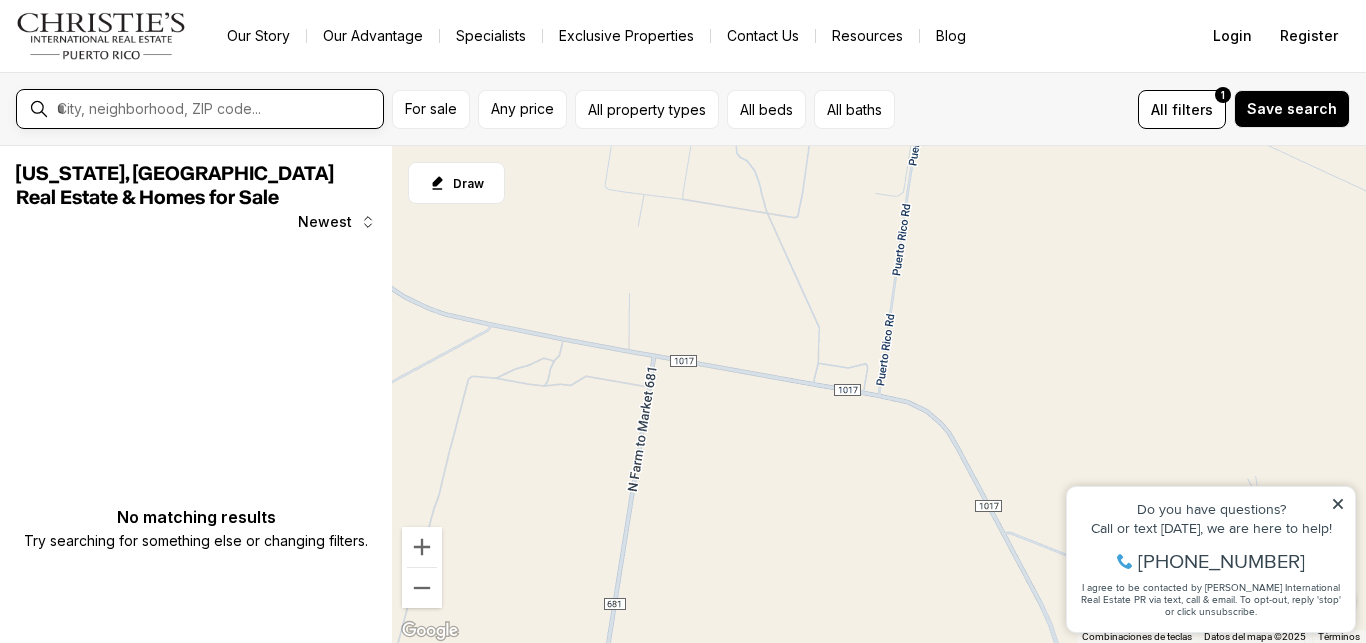 click at bounding box center [216, 109] 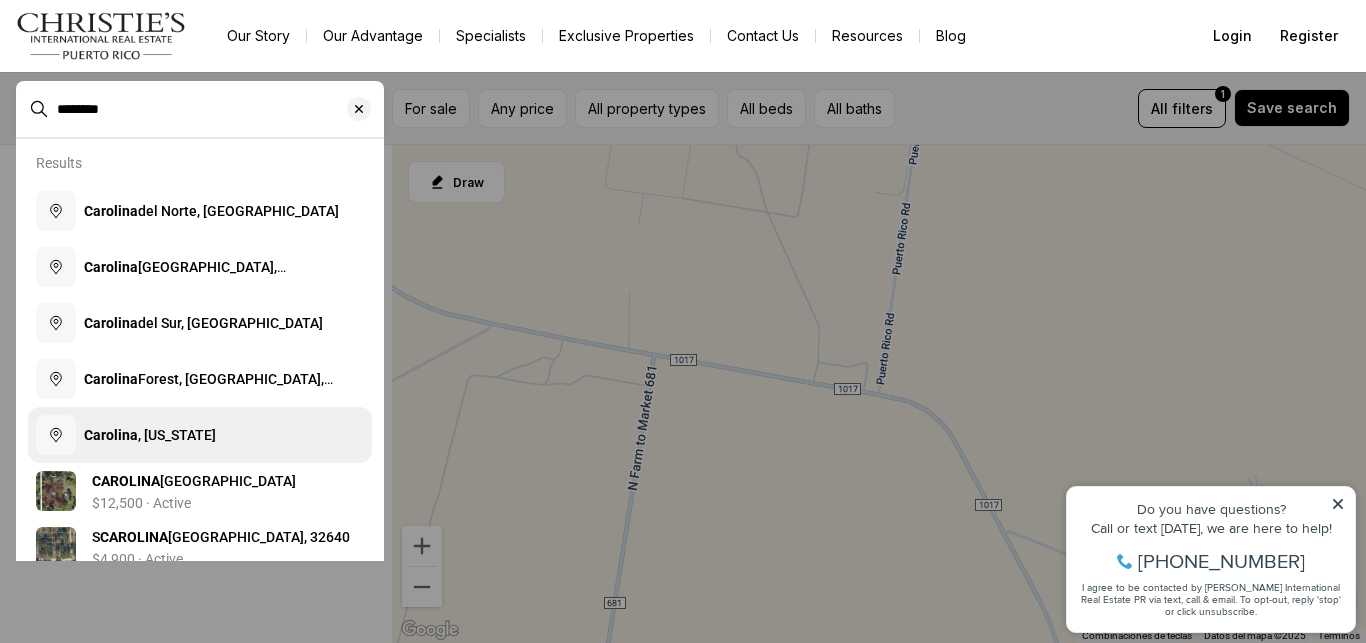 type on "********" 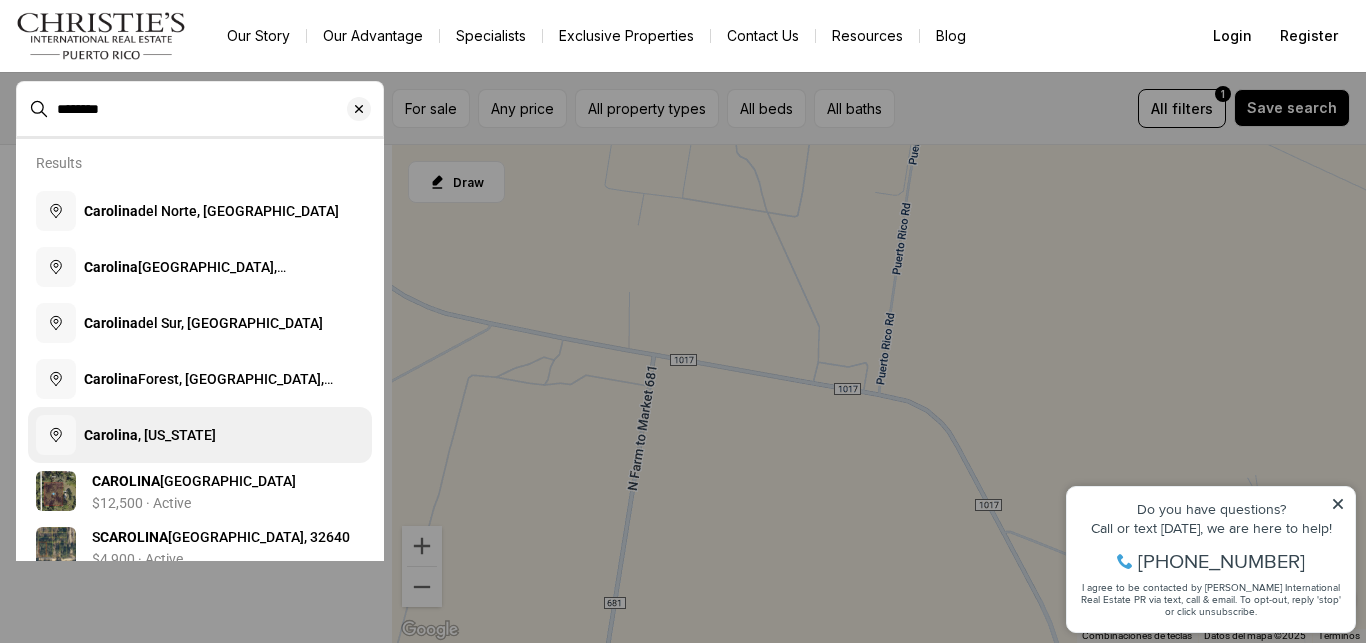 click on "Carolina , Puerto Rico" at bounding box center [200, 435] 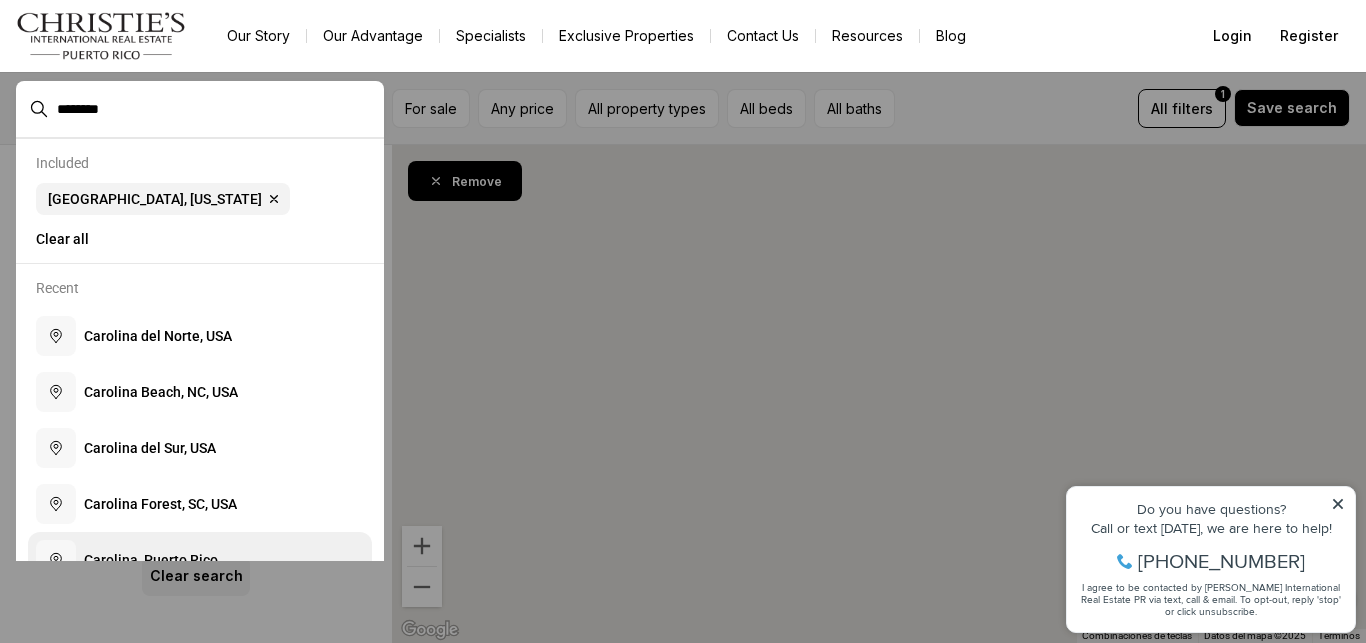 type 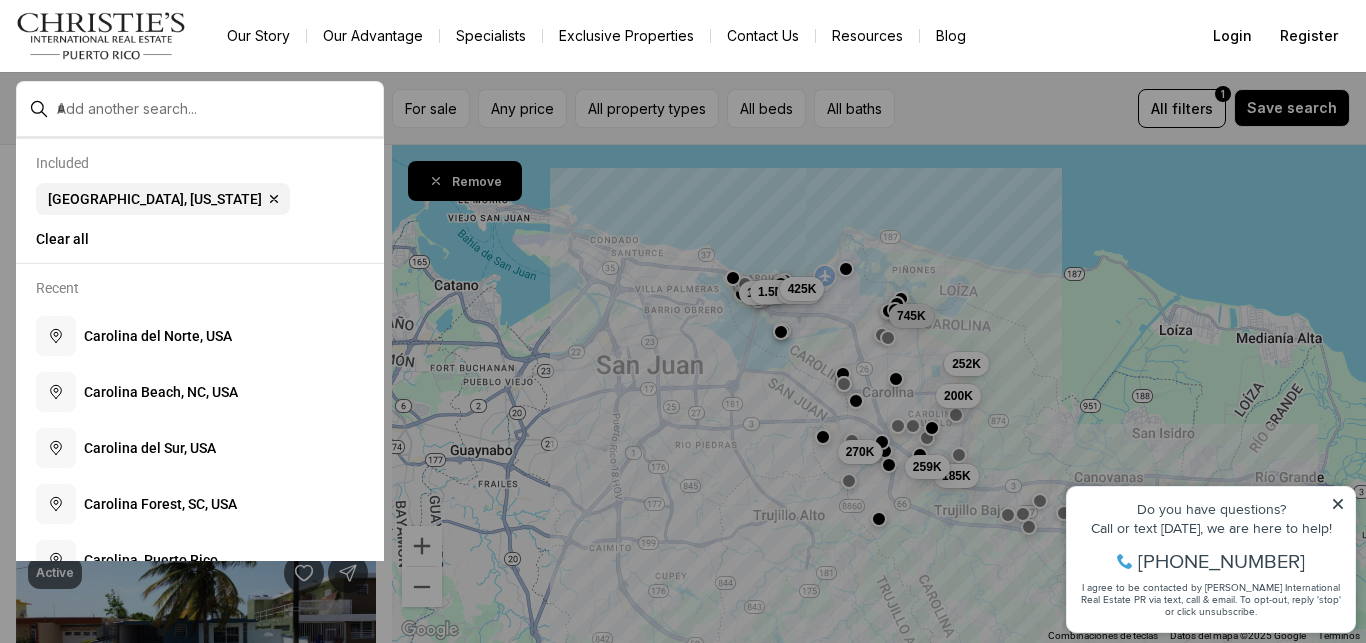 click on "Done For sale Any price All property types All beds All baths All filters 1 Save search" at bounding box center (683, 108) 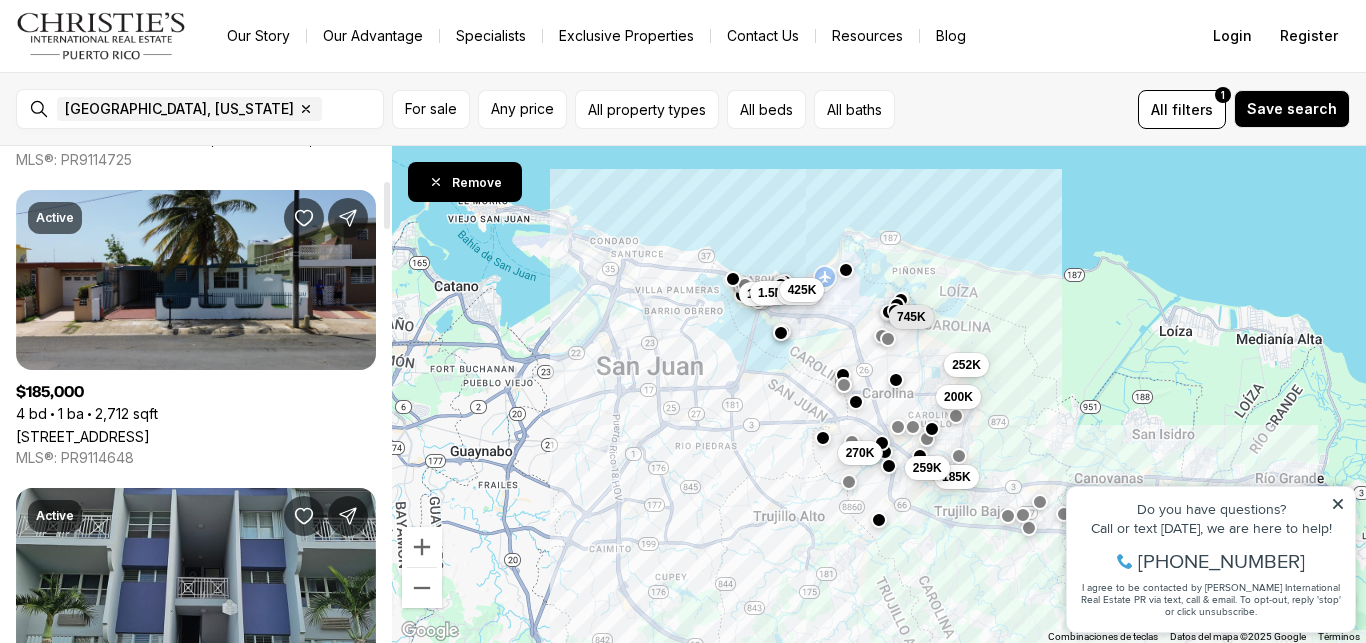 scroll, scrollTop: 346, scrollLeft: 0, axis: vertical 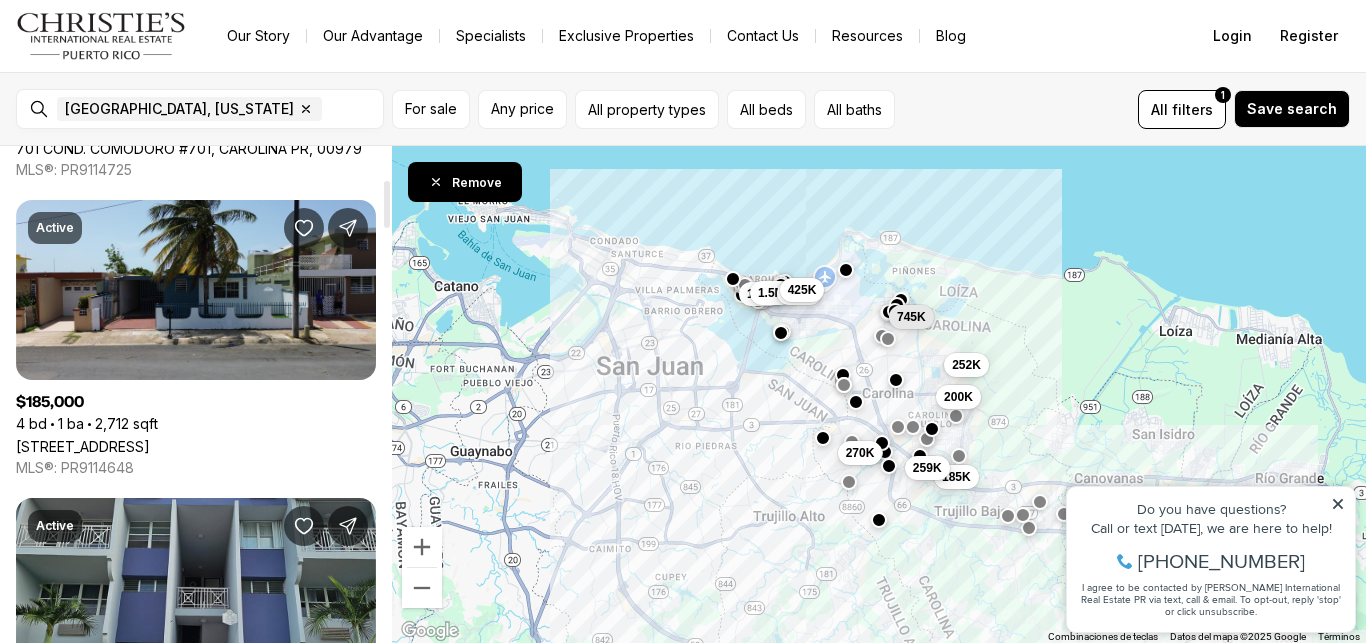 drag, startPoint x: 388, startPoint y: 170, endPoint x: 380, endPoint y: 203, distance: 33.955853 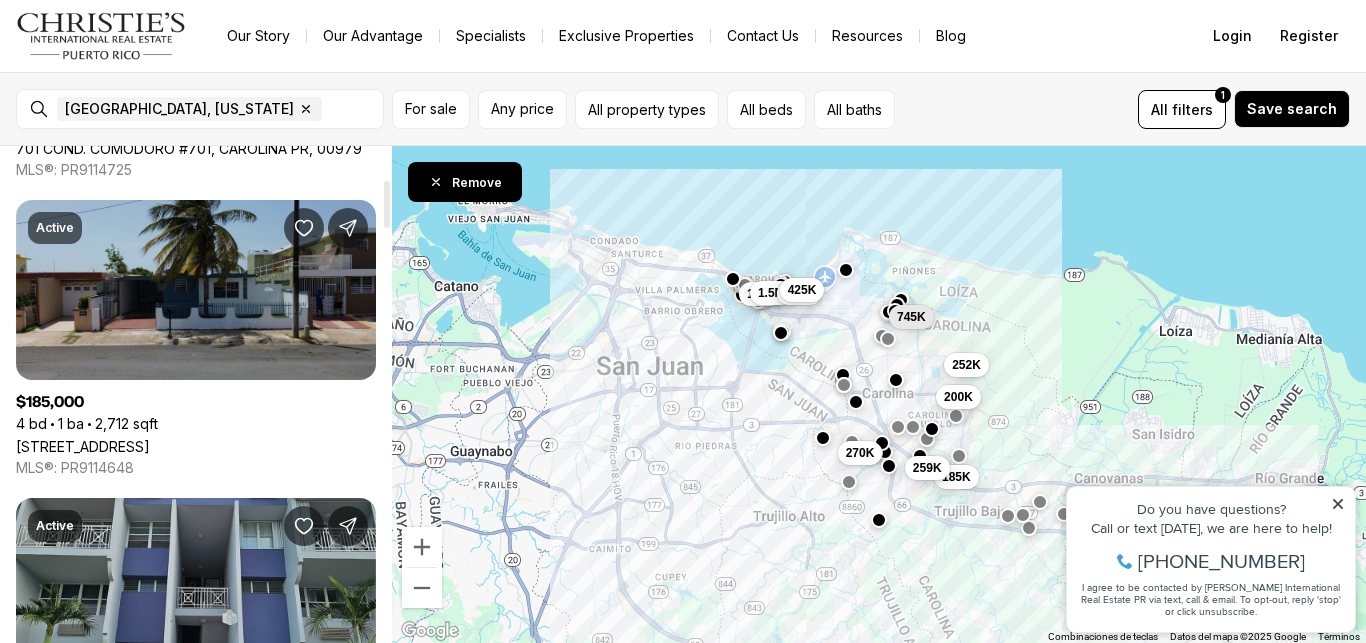 click on "Calle 4 F-27 URBANIZACIÓN VILLA COOPERATIVA, CAROLINA PR, 00985" at bounding box center [83, 446] 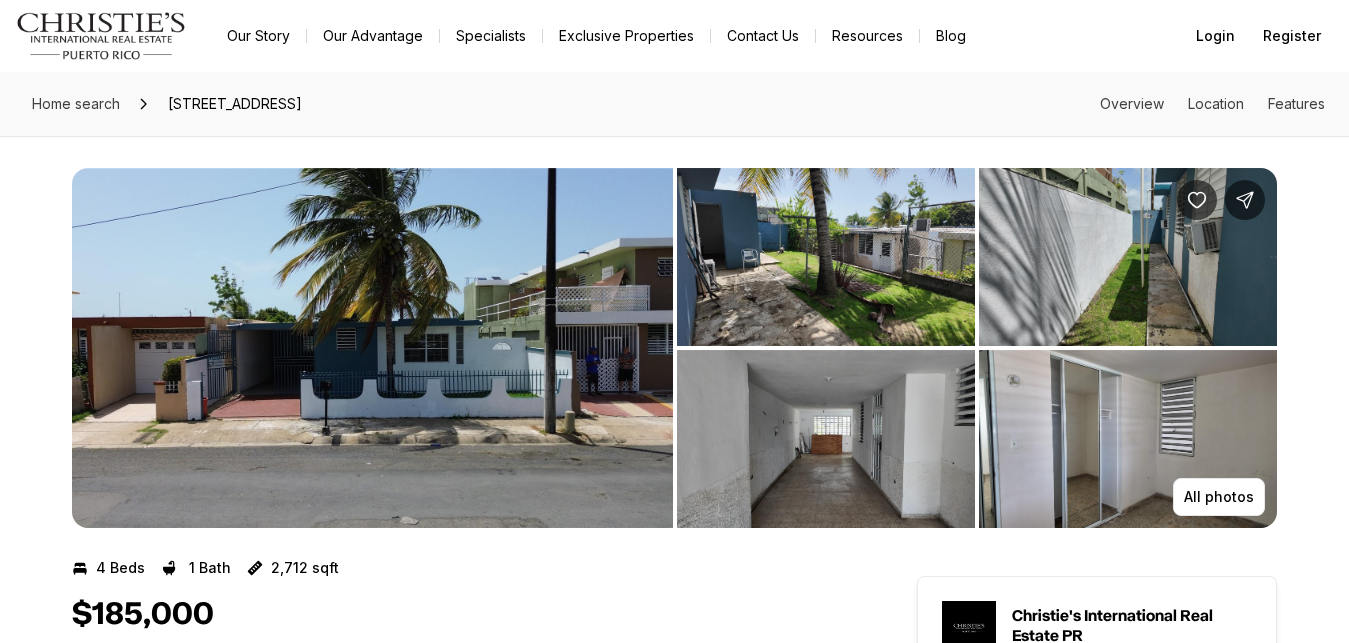 scroll, scrollTop: 0, scrollLeft: 0, axis: both 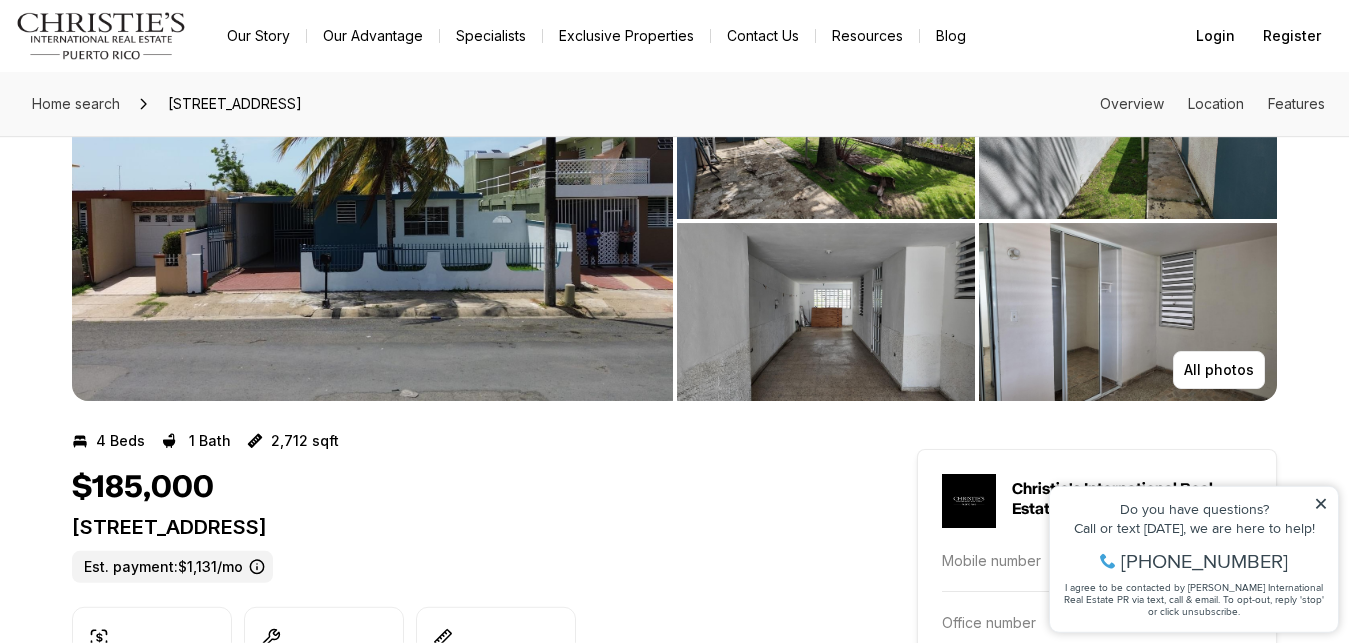 click on "Do you have questions?   Call or text today, we are here to help!             347-797-5825       I agree to be contacted by Christie's International Real Estate PR via text, call & email. To opt-out, reply 'stop' or click unsubscribe." at bounding box center [1194, 558] 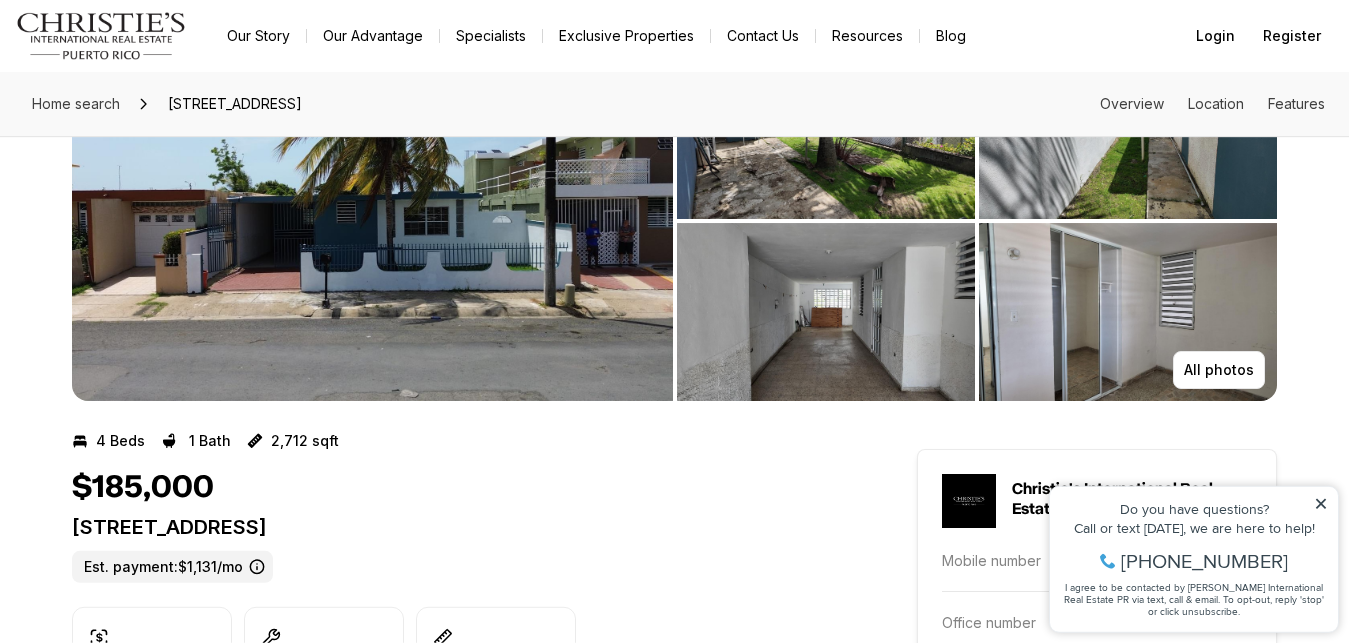 click 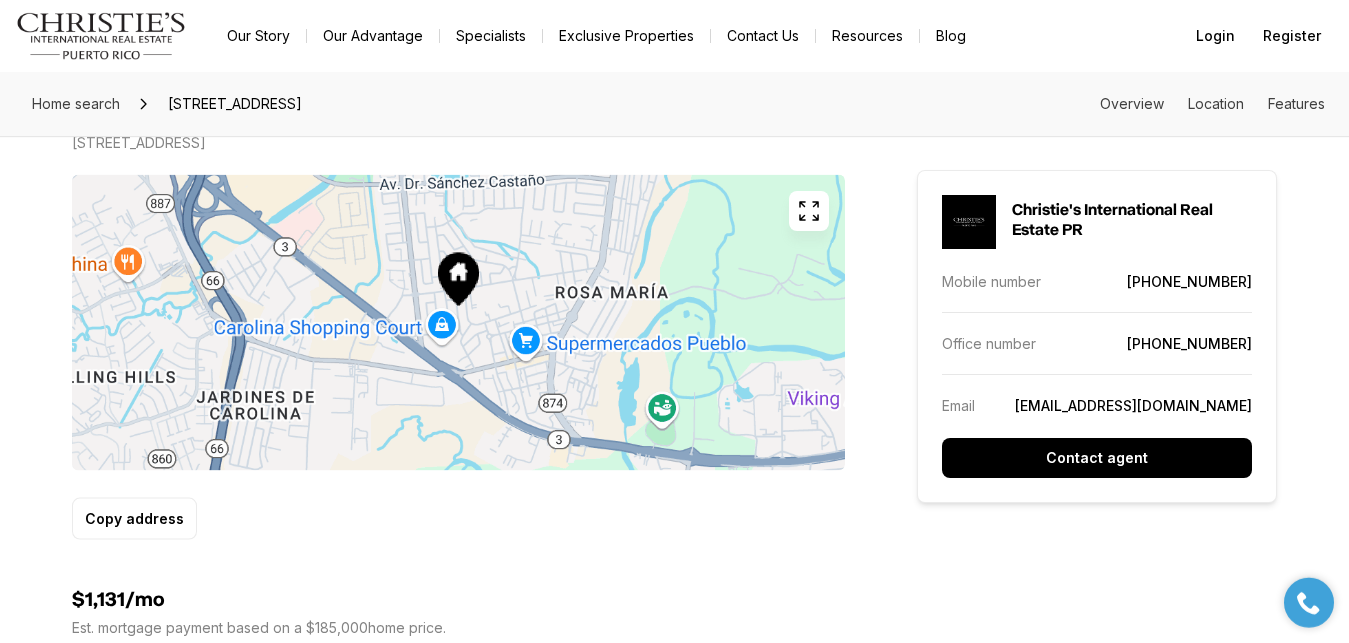 scroll, scrollTop: 1097, scrollLeft: 0, axis: vertical 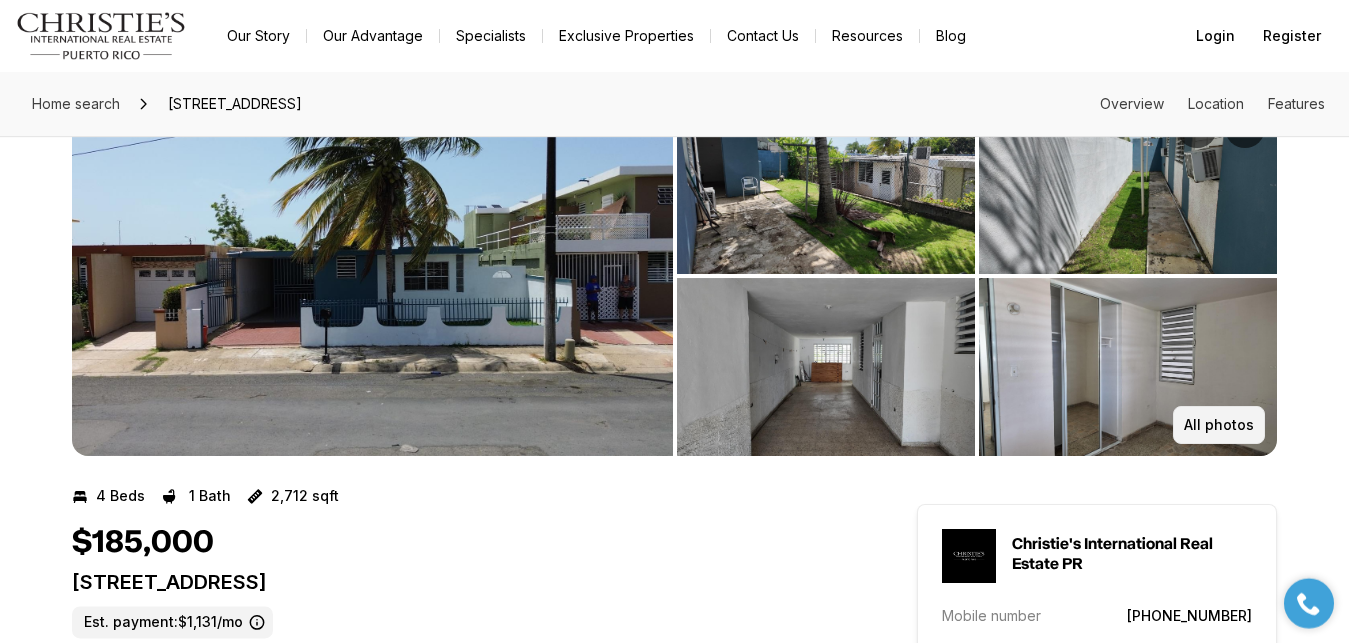 click on "All photos" at bounding box center [1219, 425] 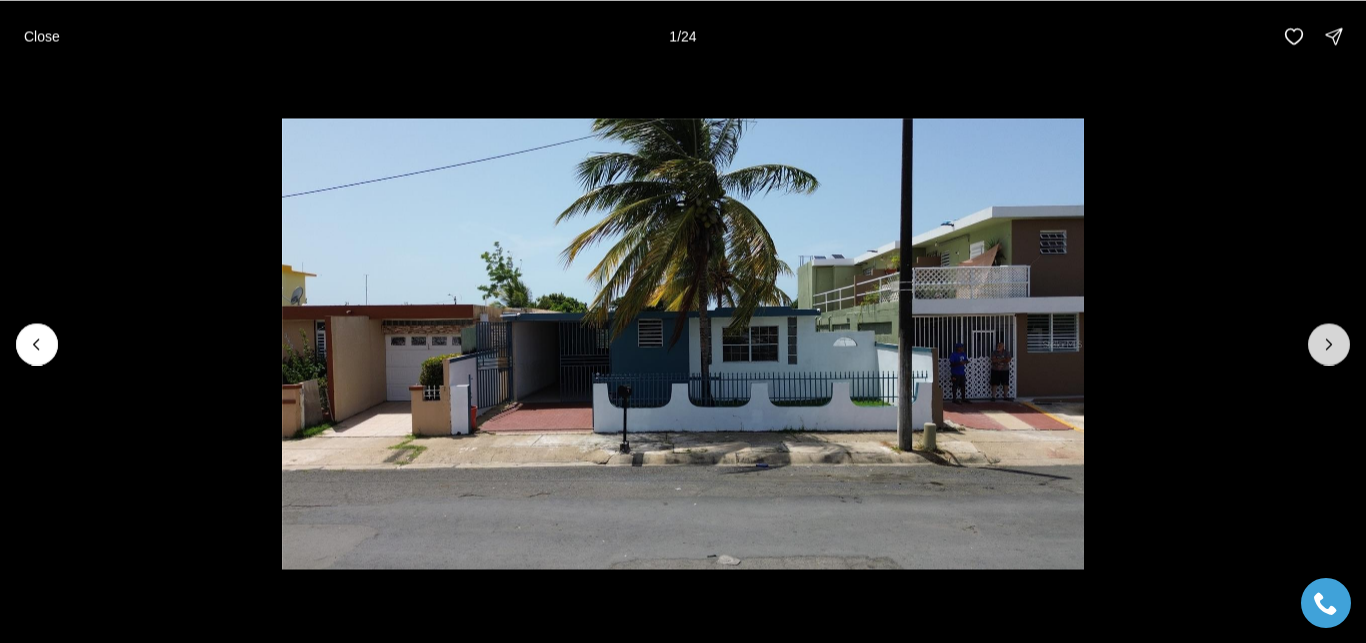 click 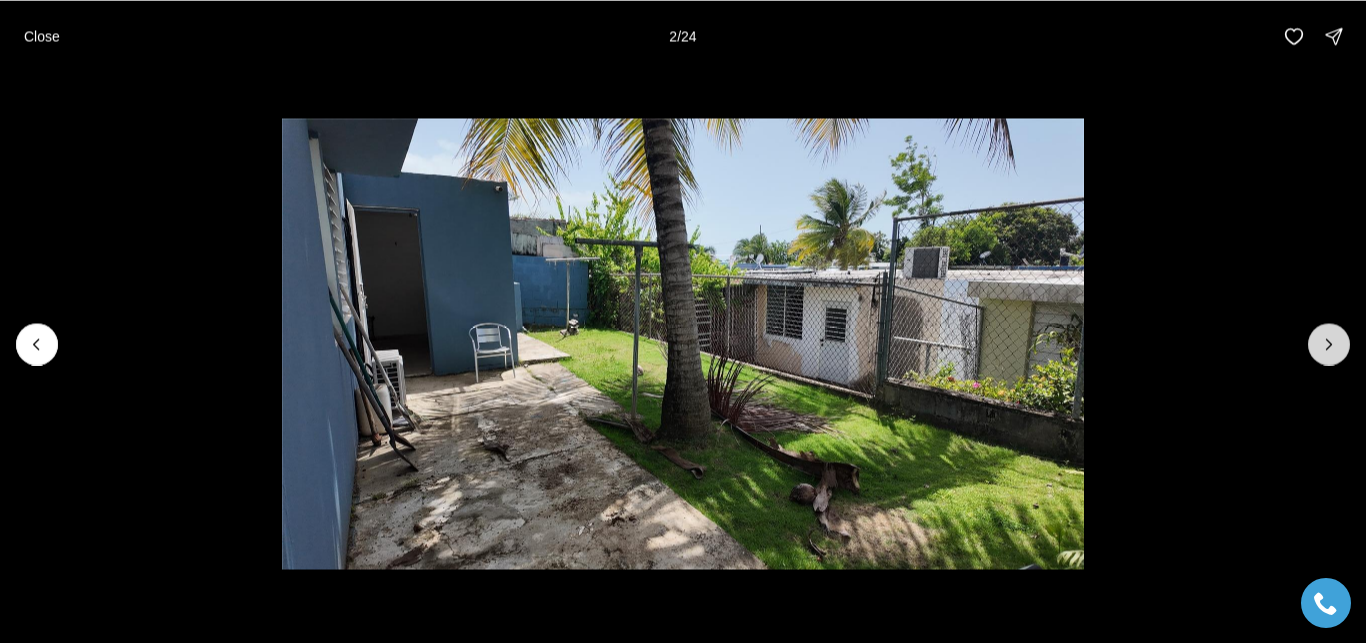 click 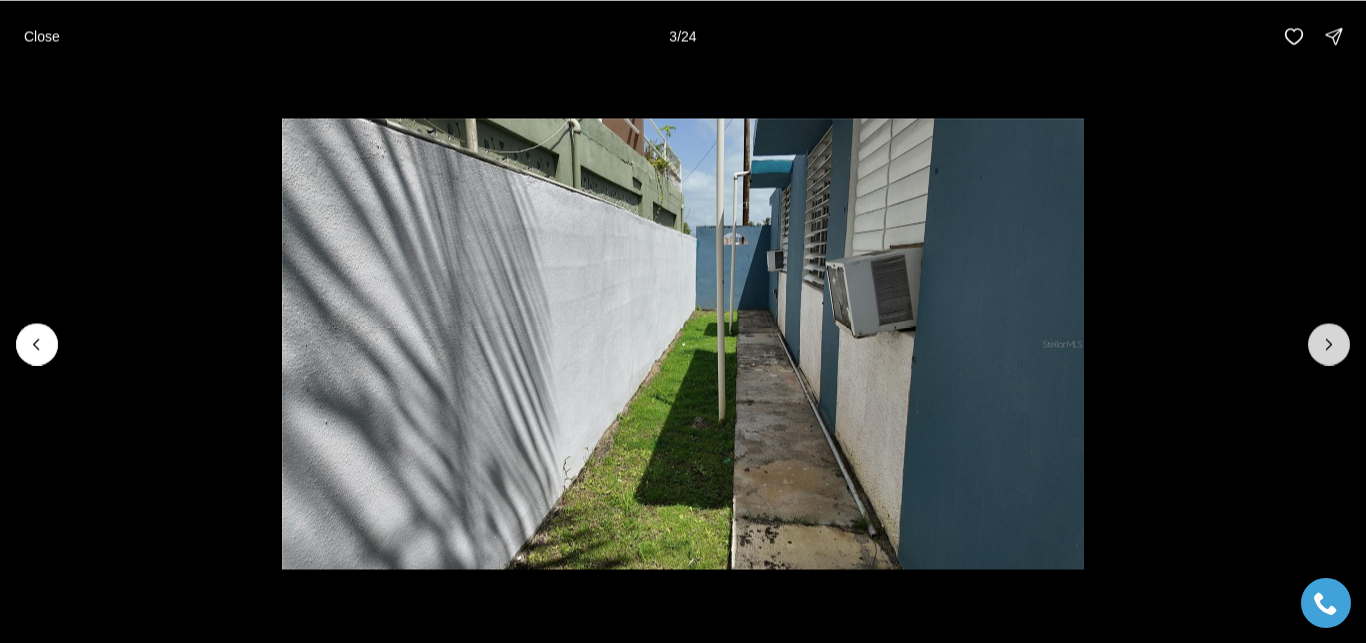 click 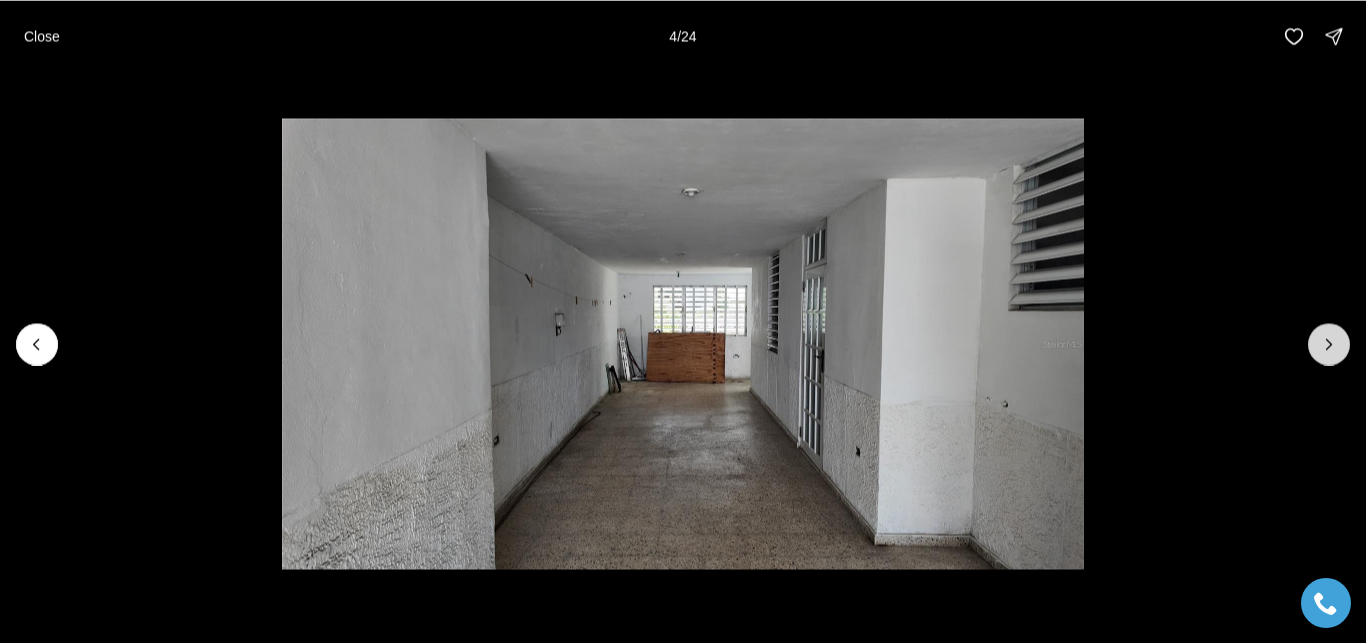 click 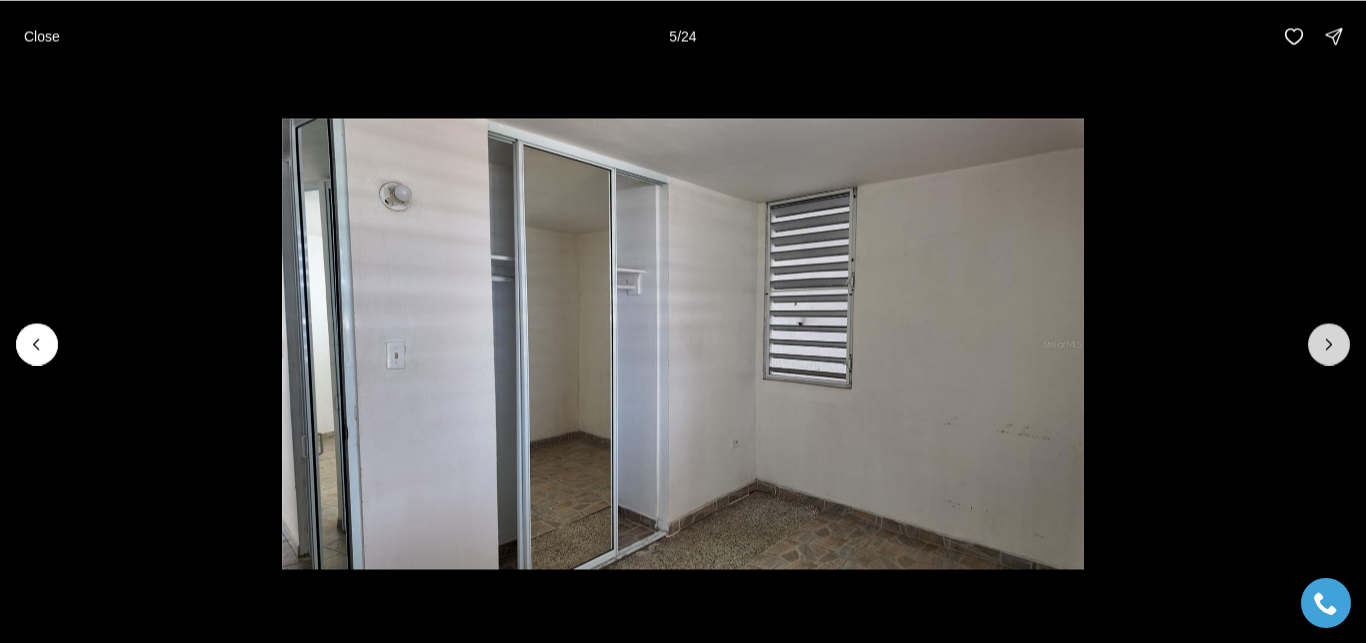 click 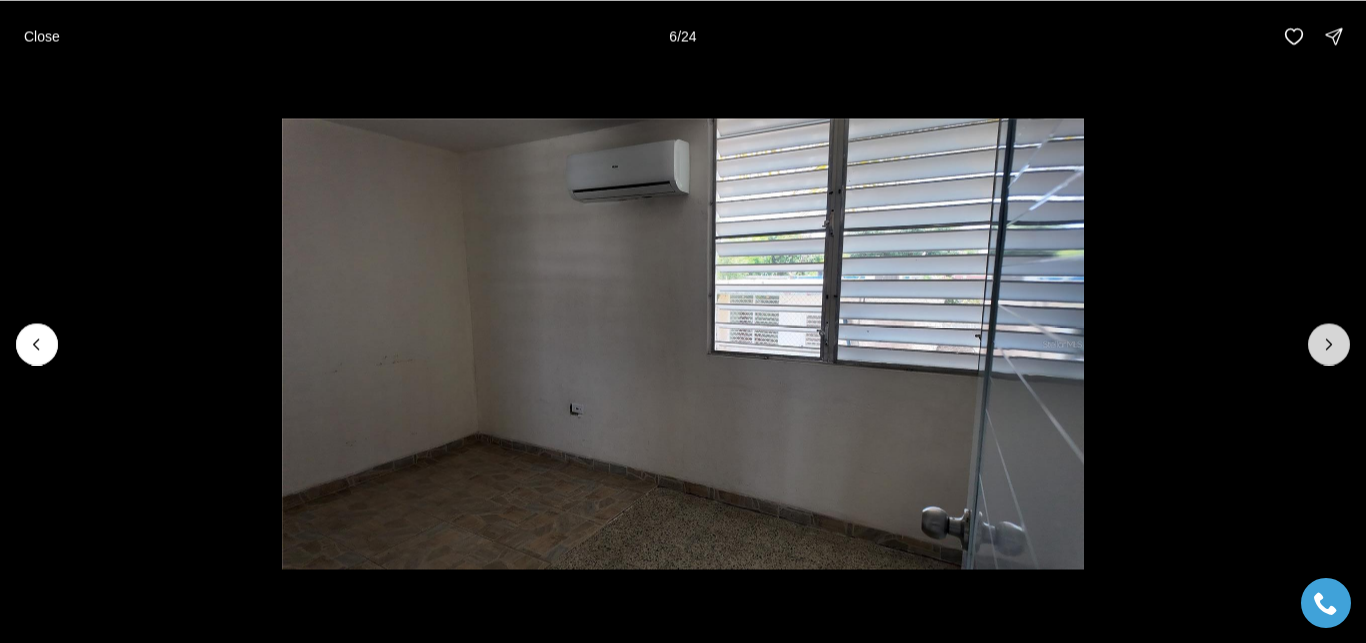 click 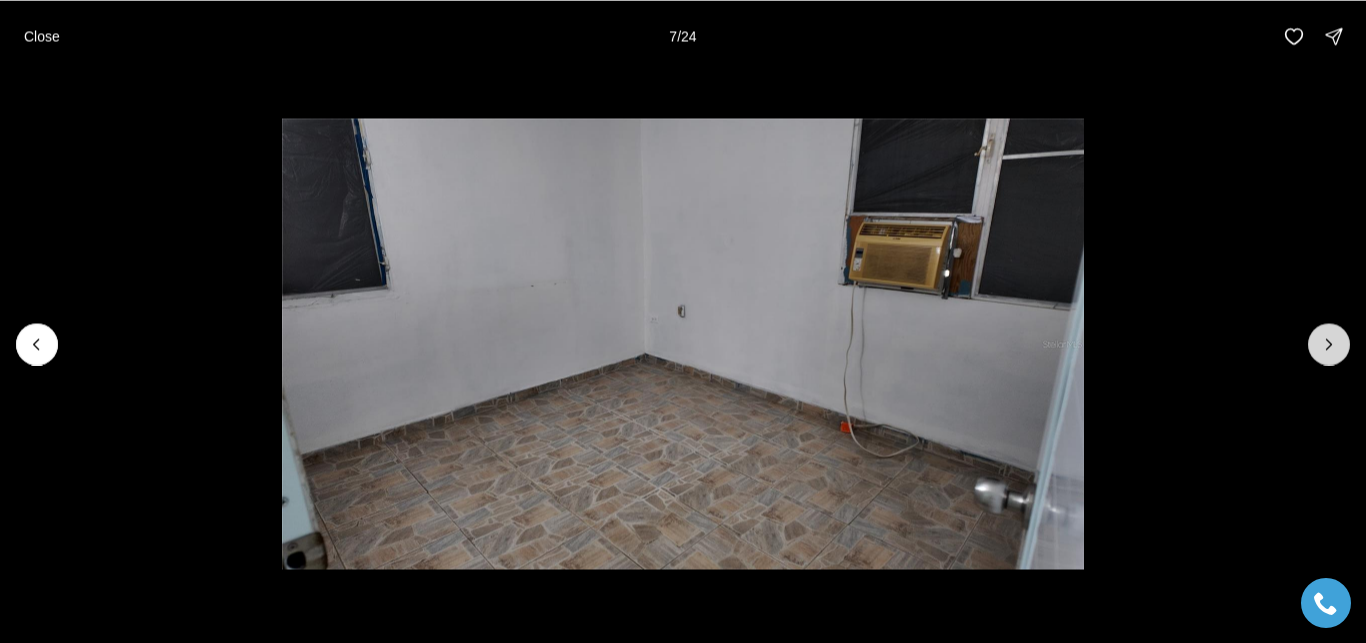 click 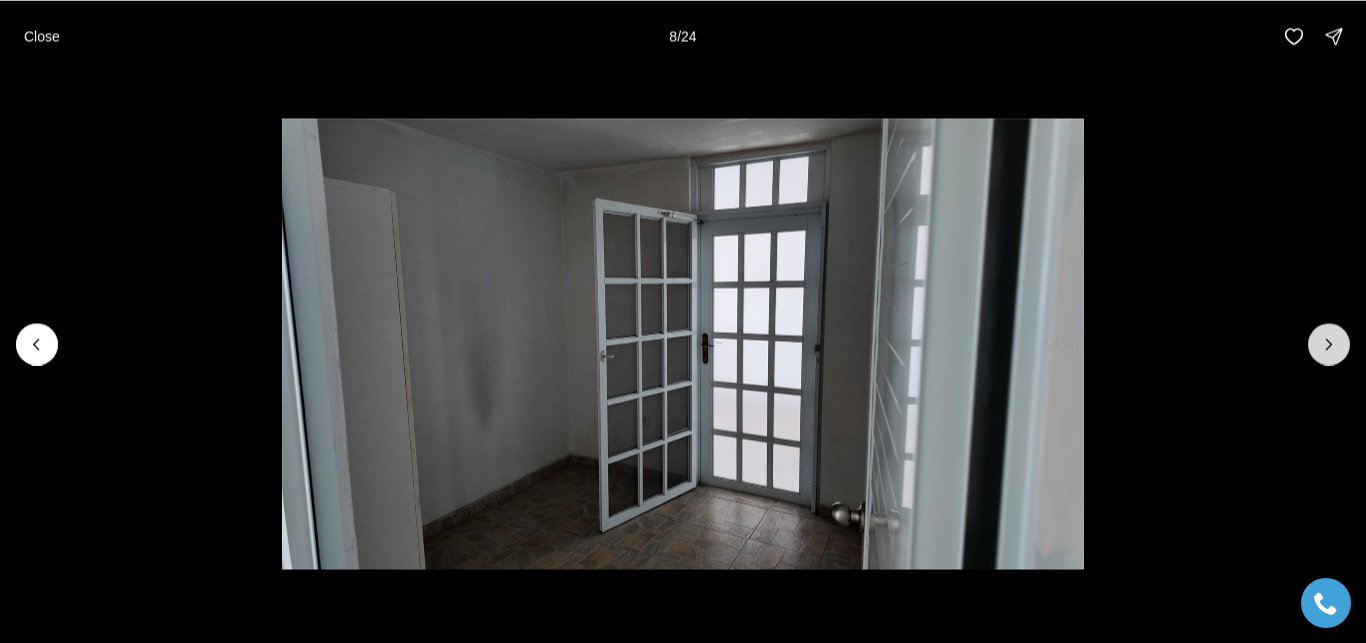 click 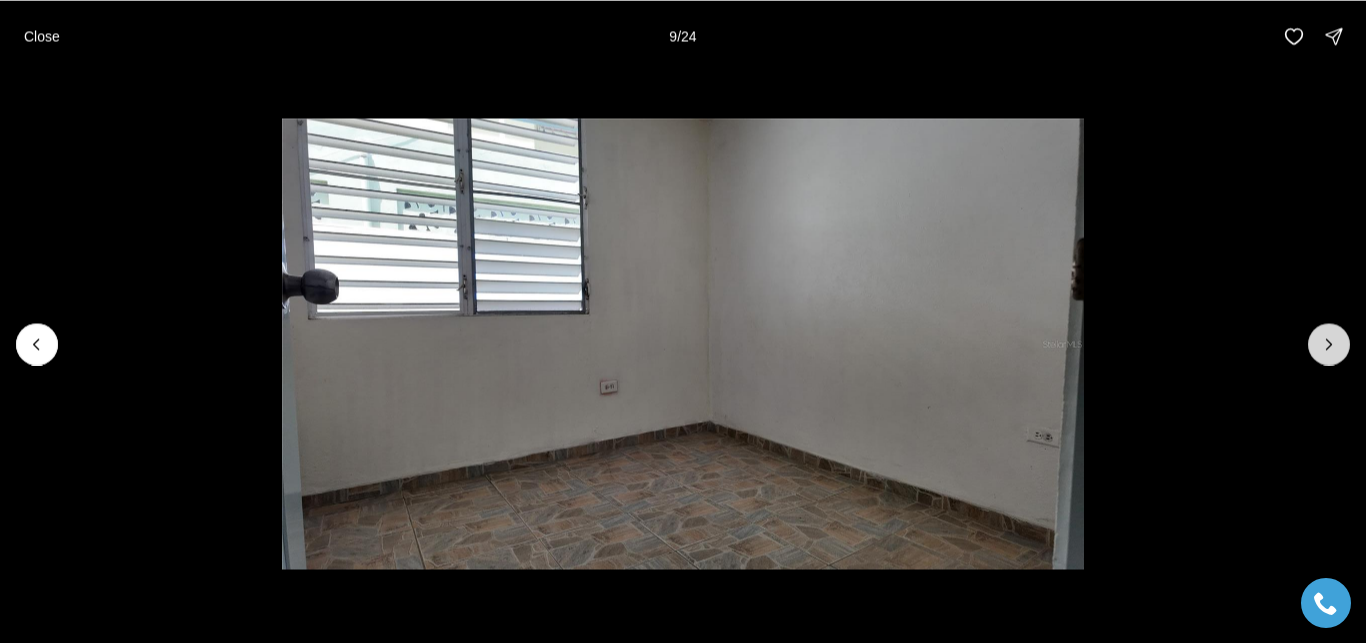 click 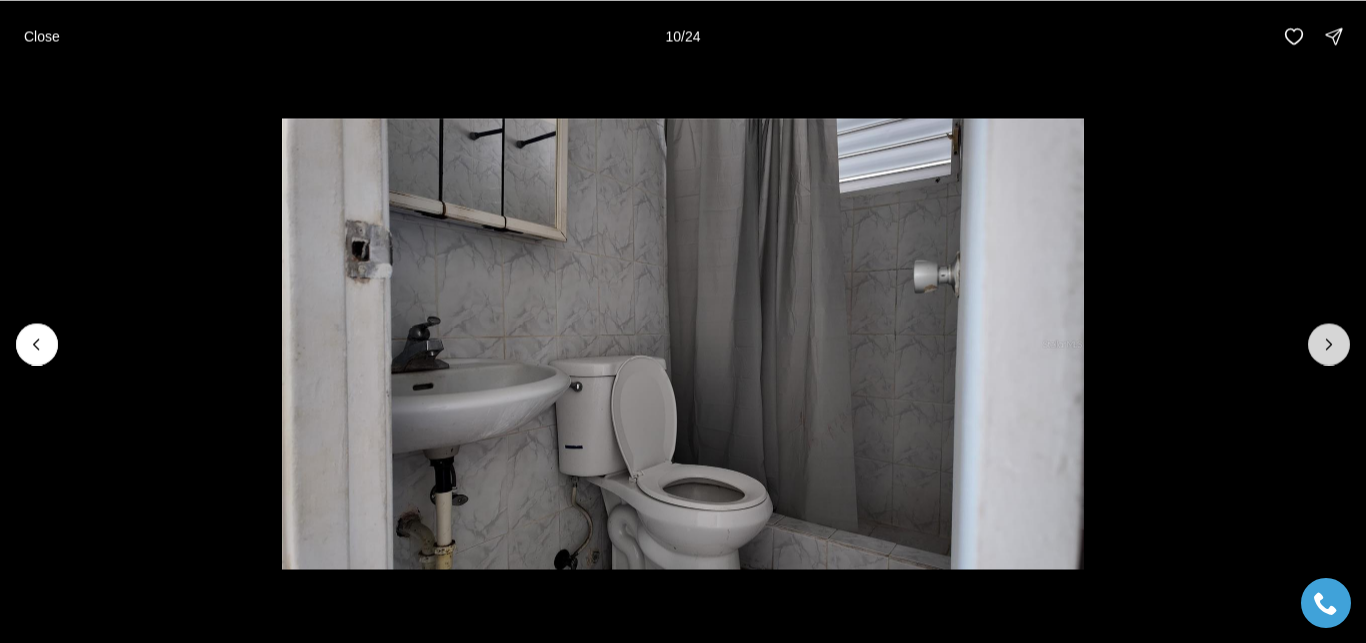 click 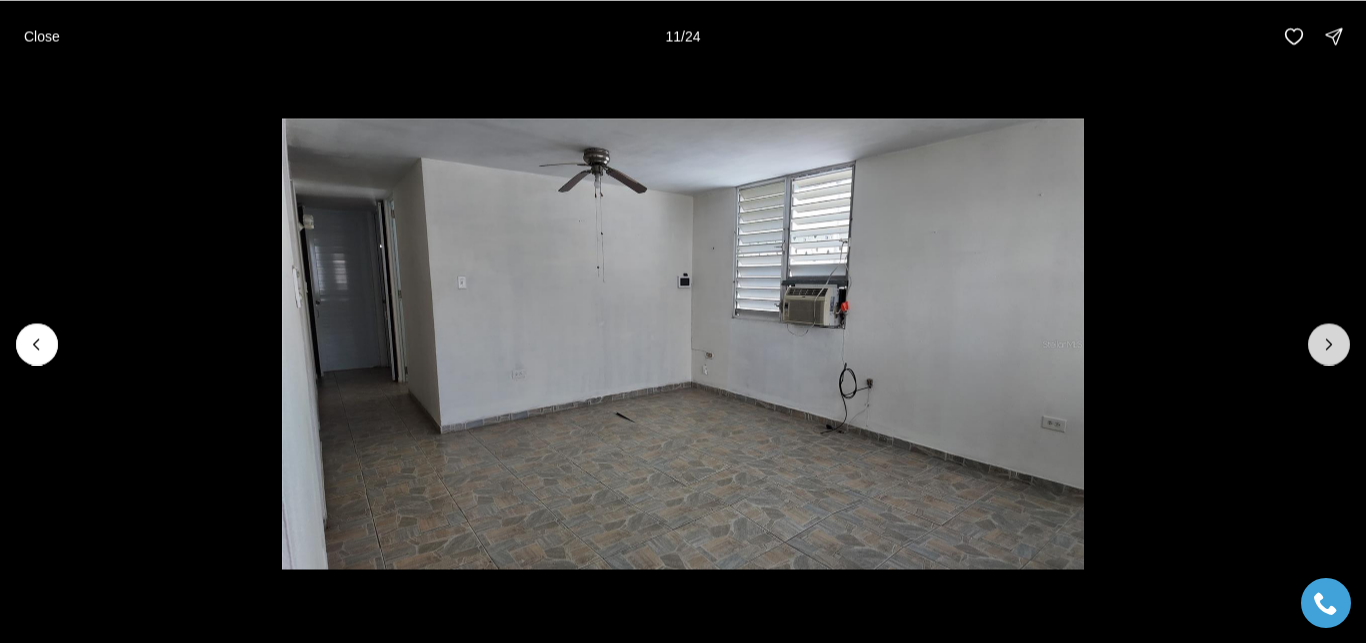 click 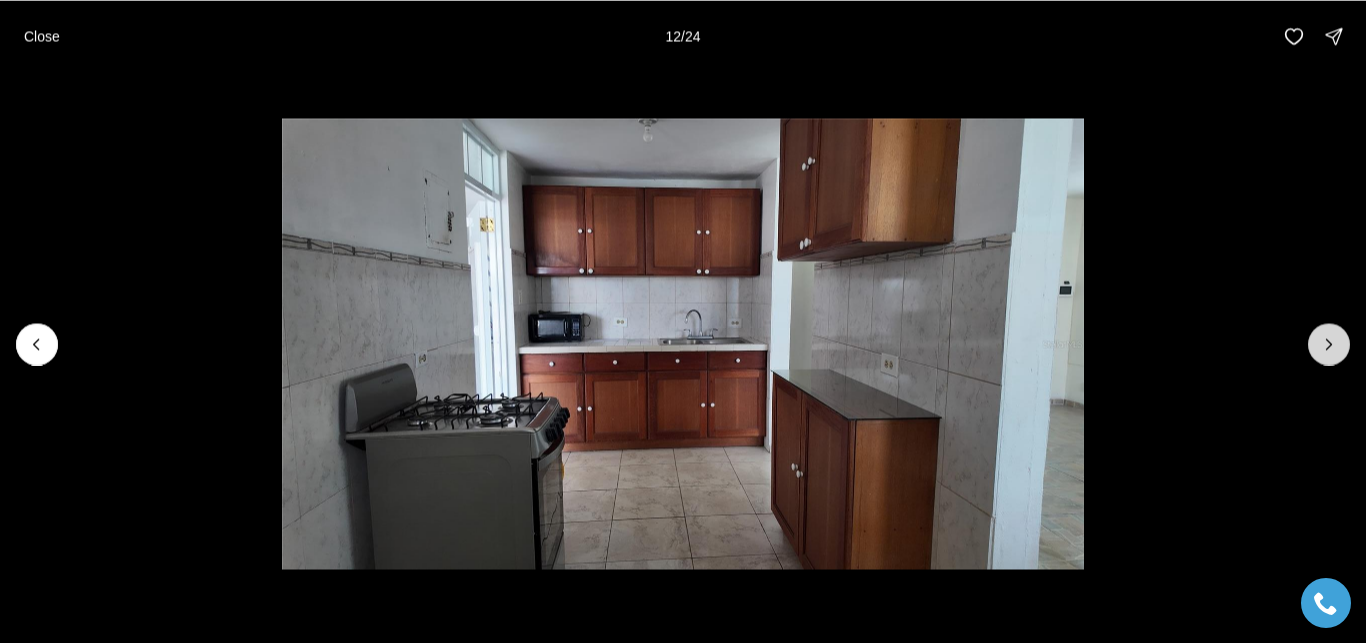 click 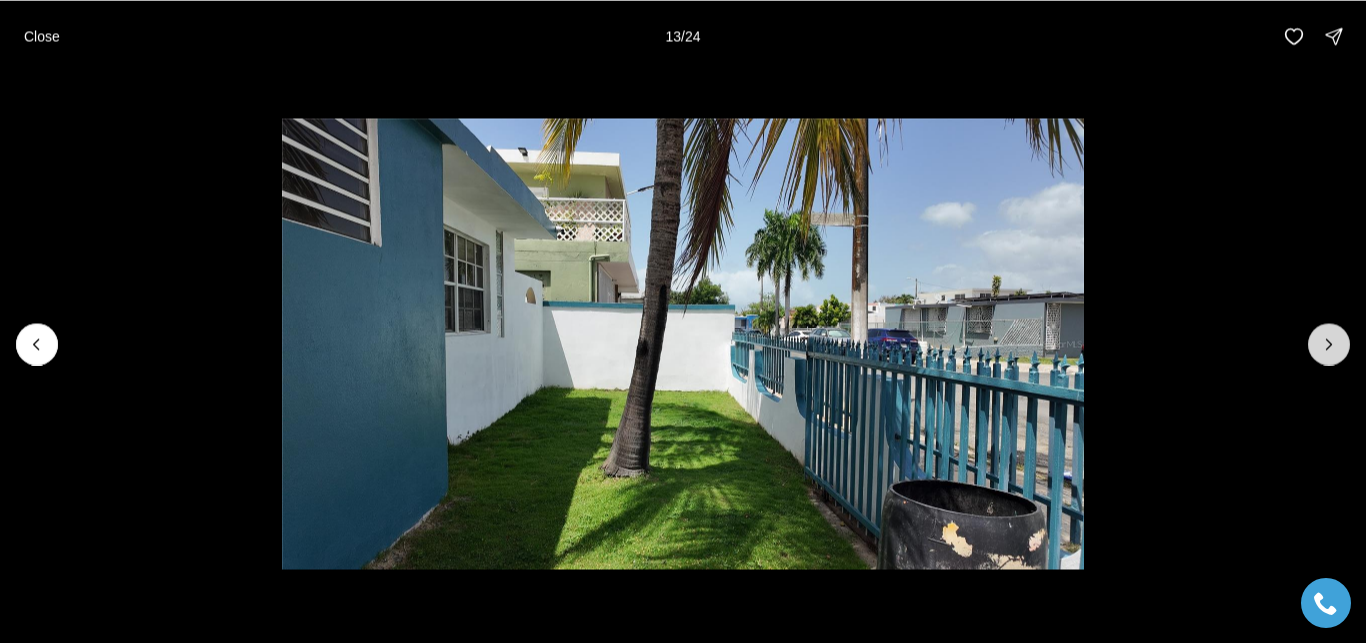 click 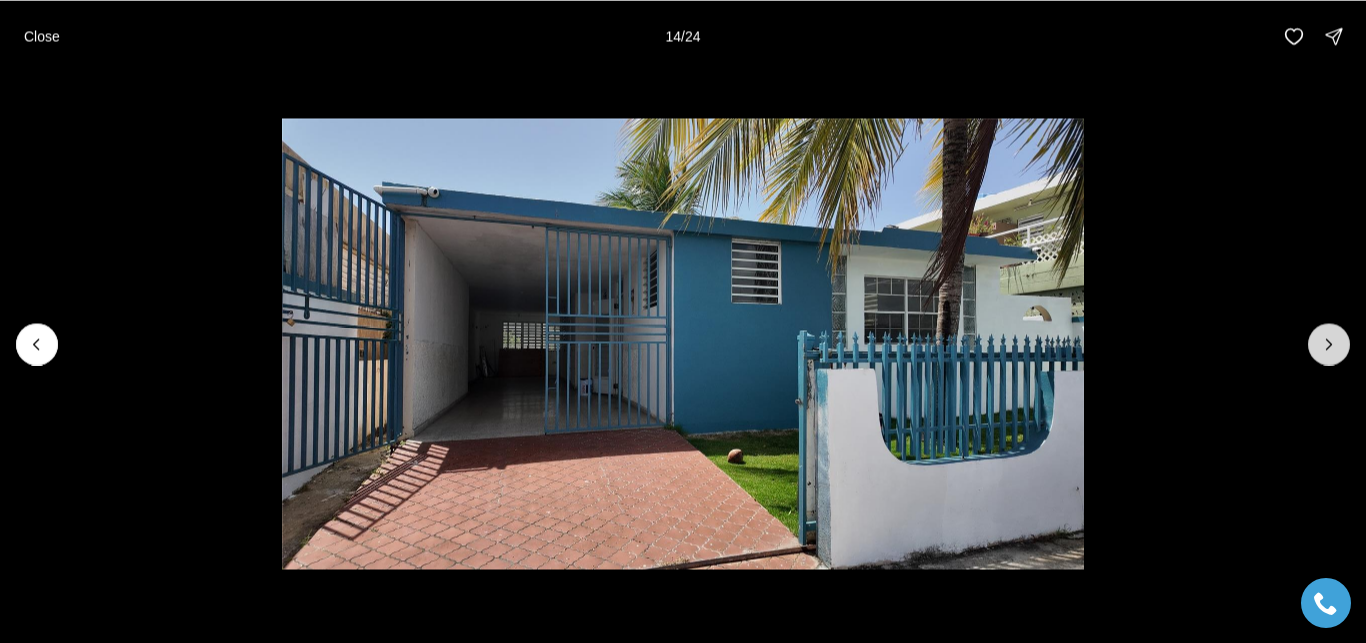 click 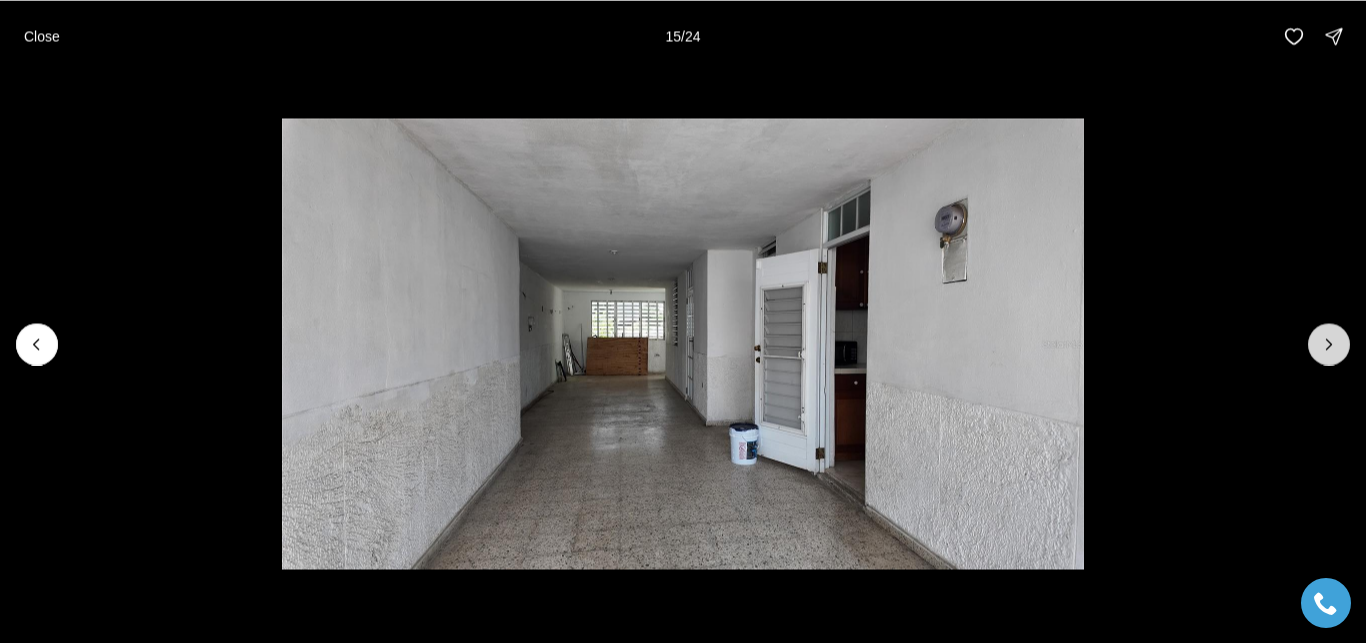 click 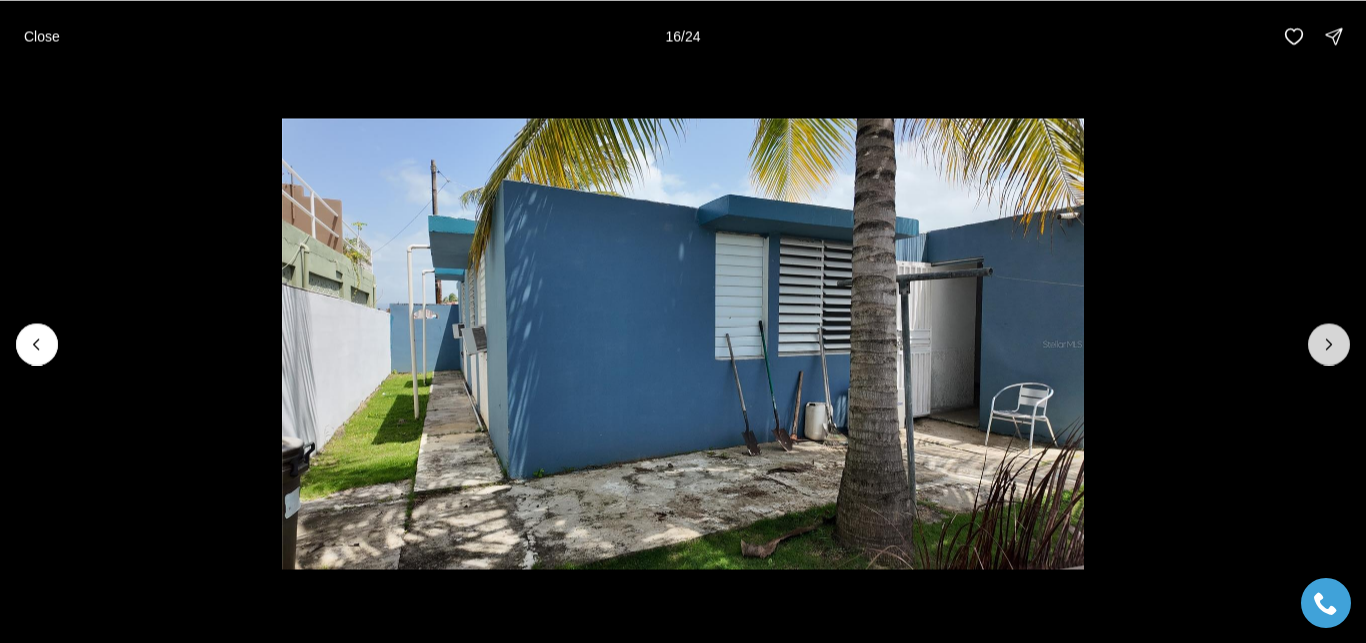 click 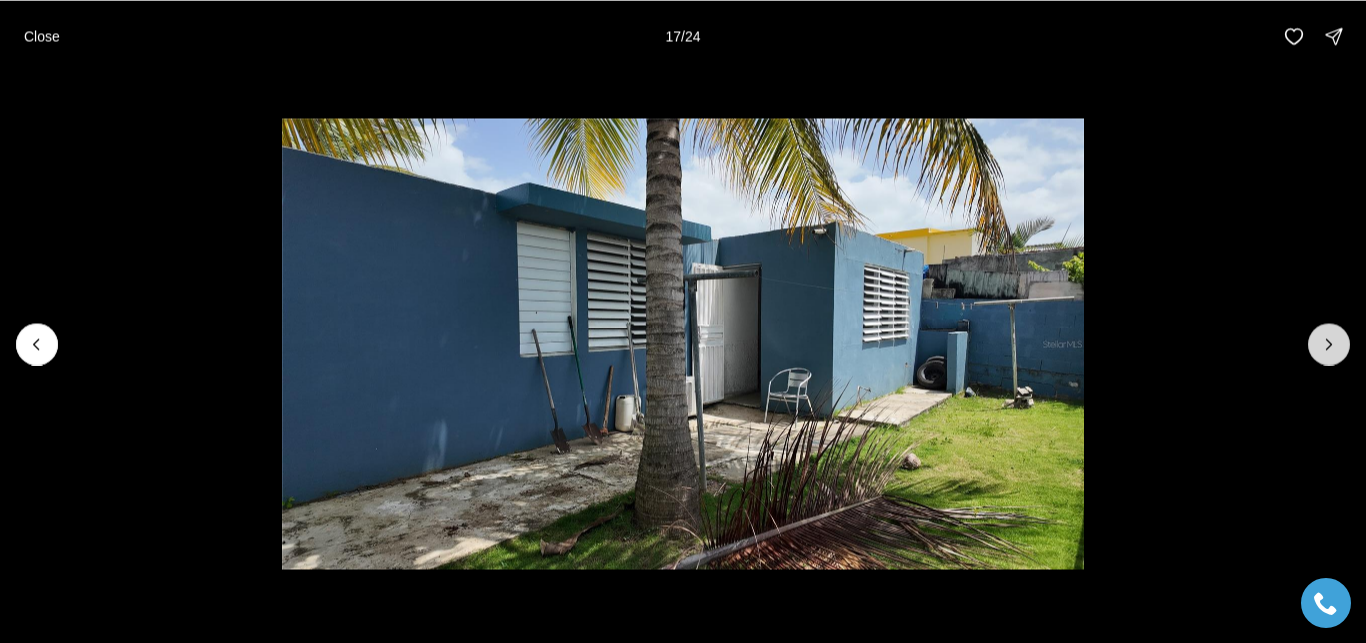 click 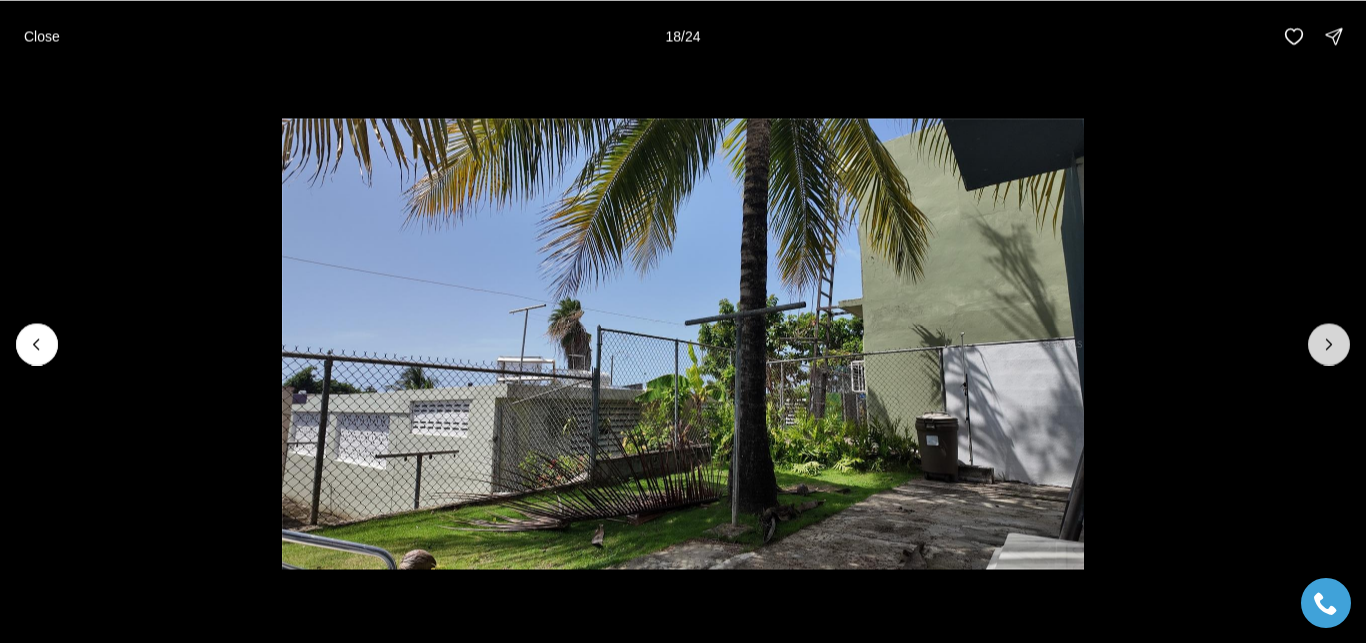click 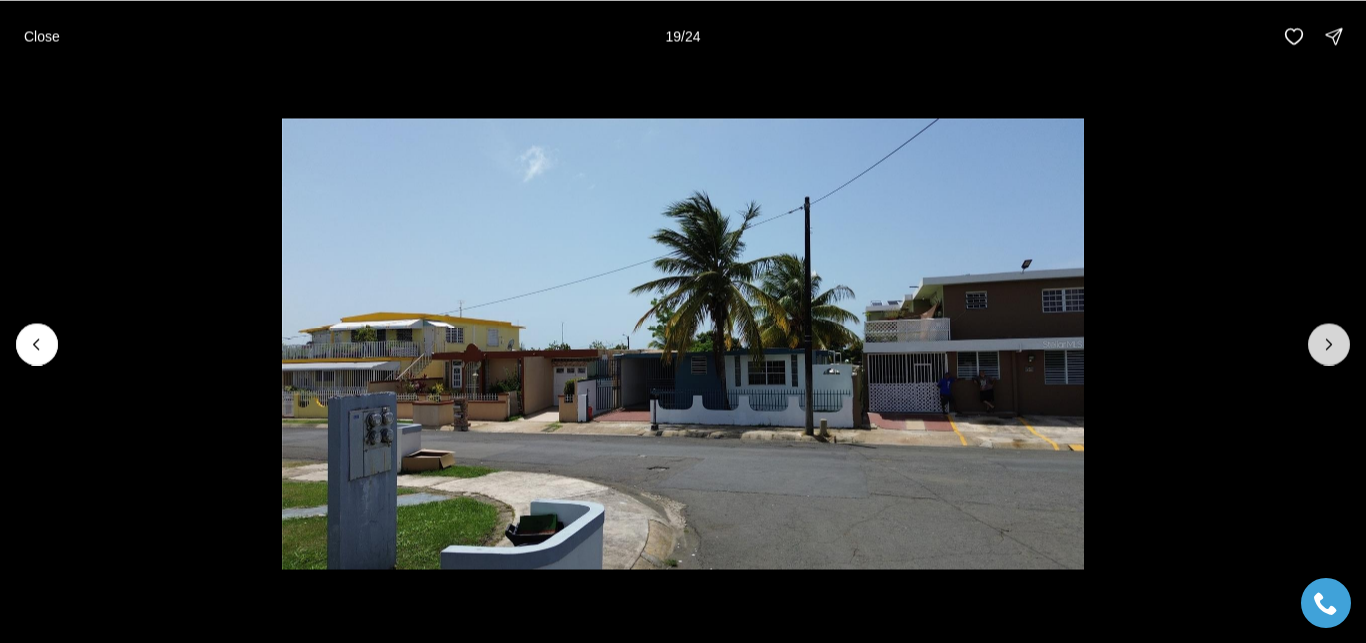 click 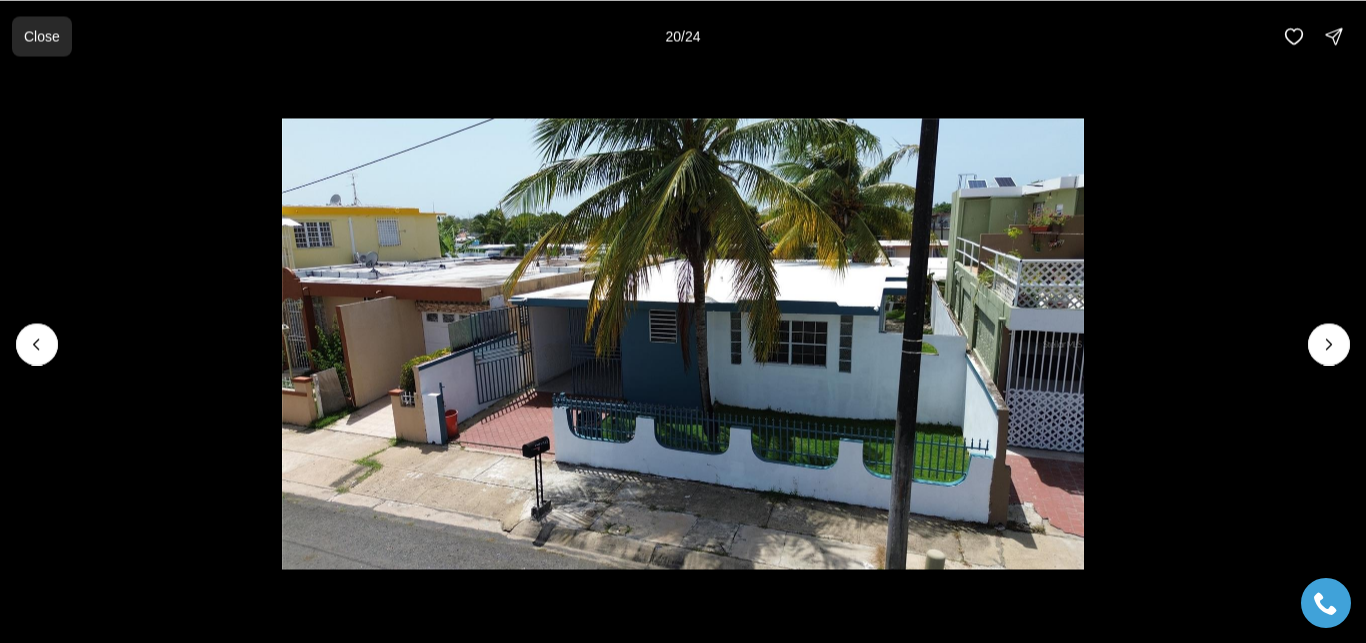 click on "Close" at bounding box center (42, 36) 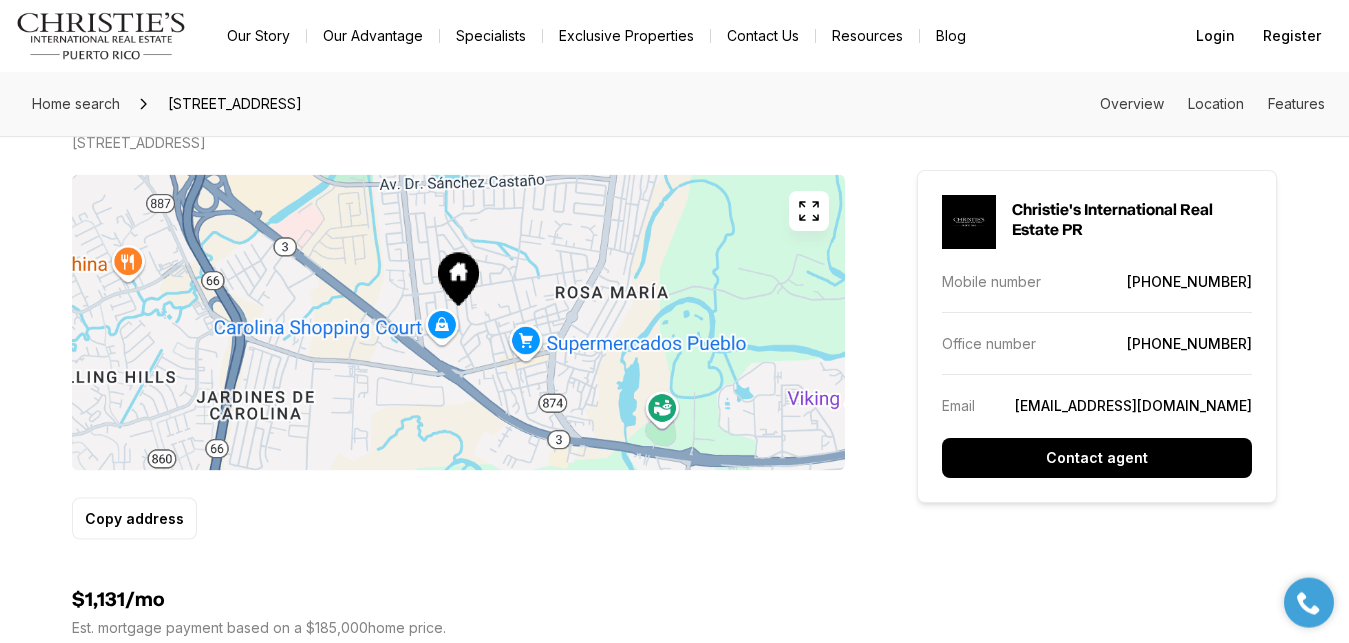 scroll, scrollTop: 0, scrollLeft: 0, axis: both 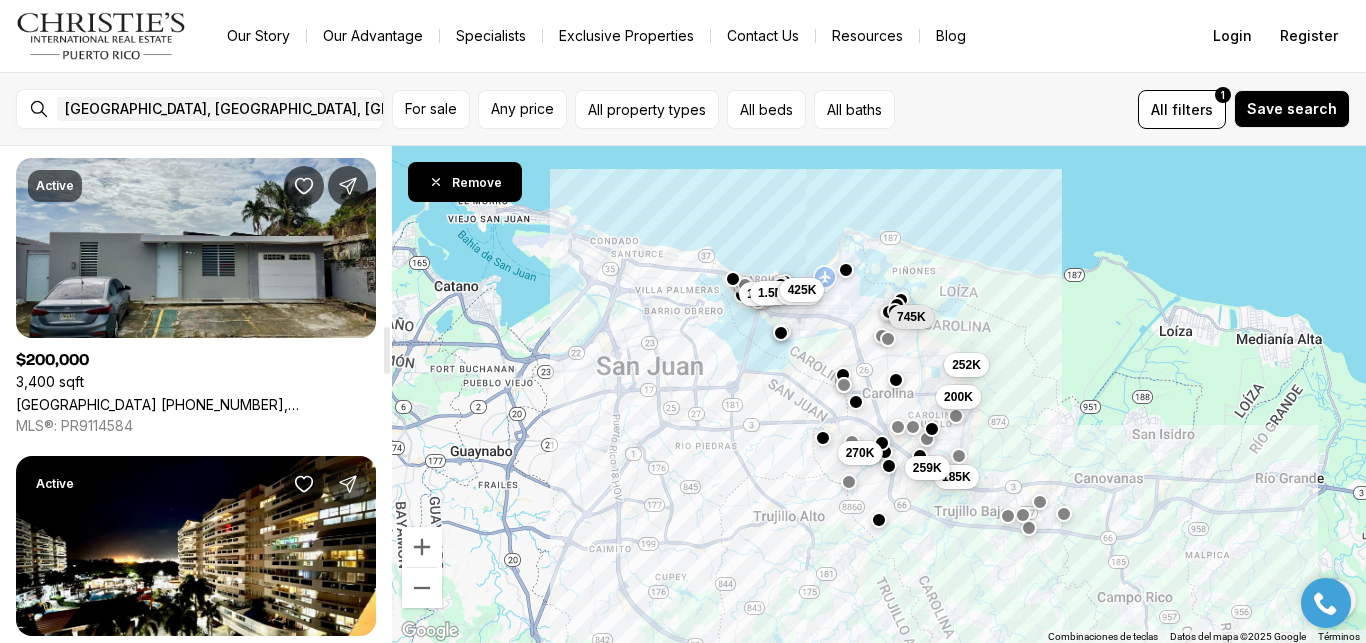 drag, startPoint x: 388, startPoint y: 169, endPoint x: 370, endPoint y: 348, distance: 179.90276 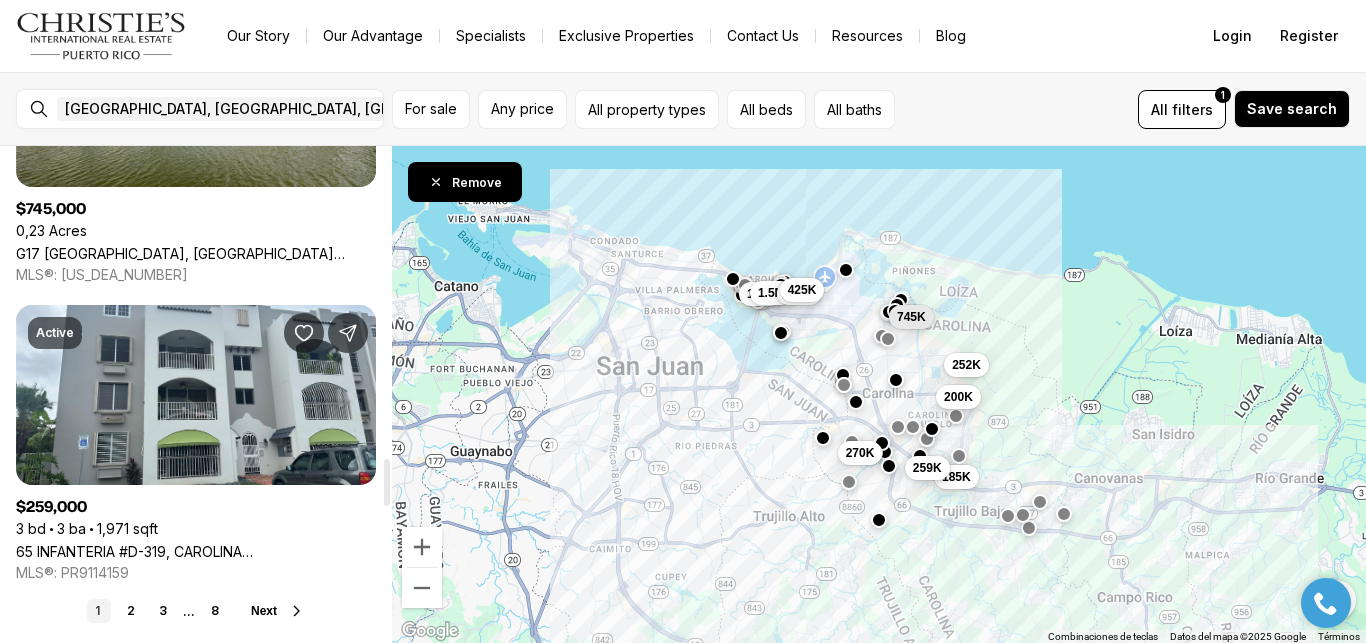 scroll, scrollTop: 3263, scrollLeft: 0, axis: vertical 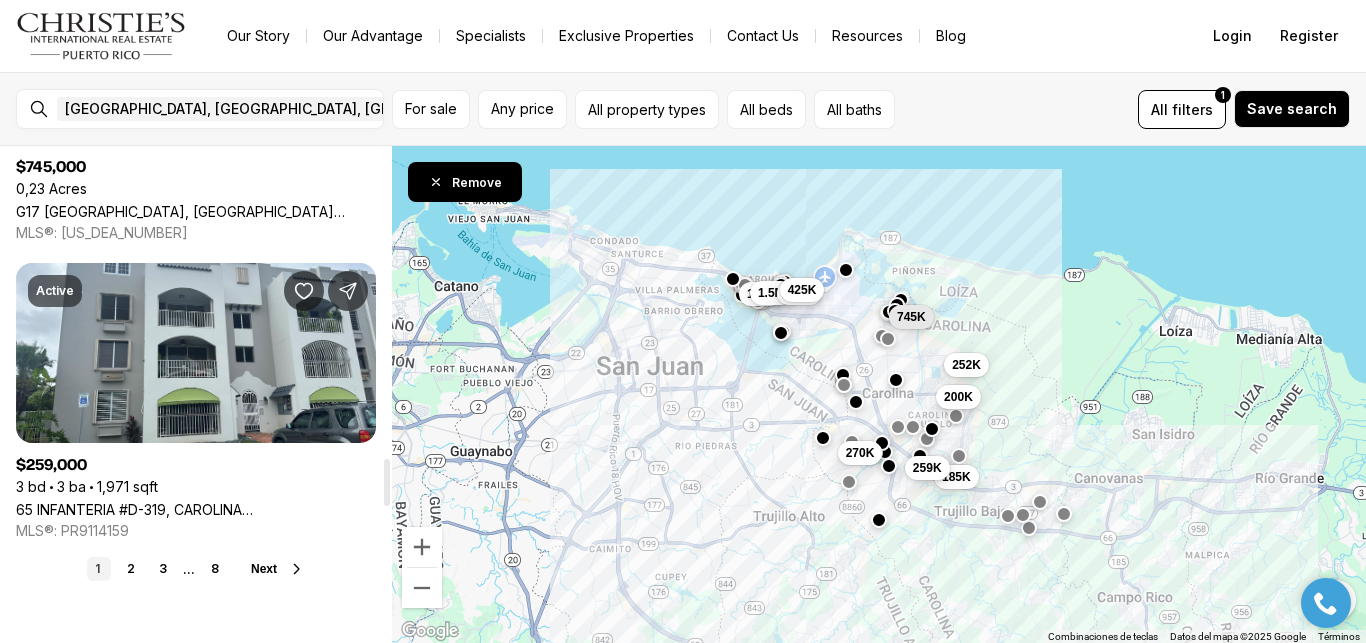 drag, startPoint x: 386, startPoint y: 361, endPoint x: 382, endPoint y: 493, distance: 132.0606 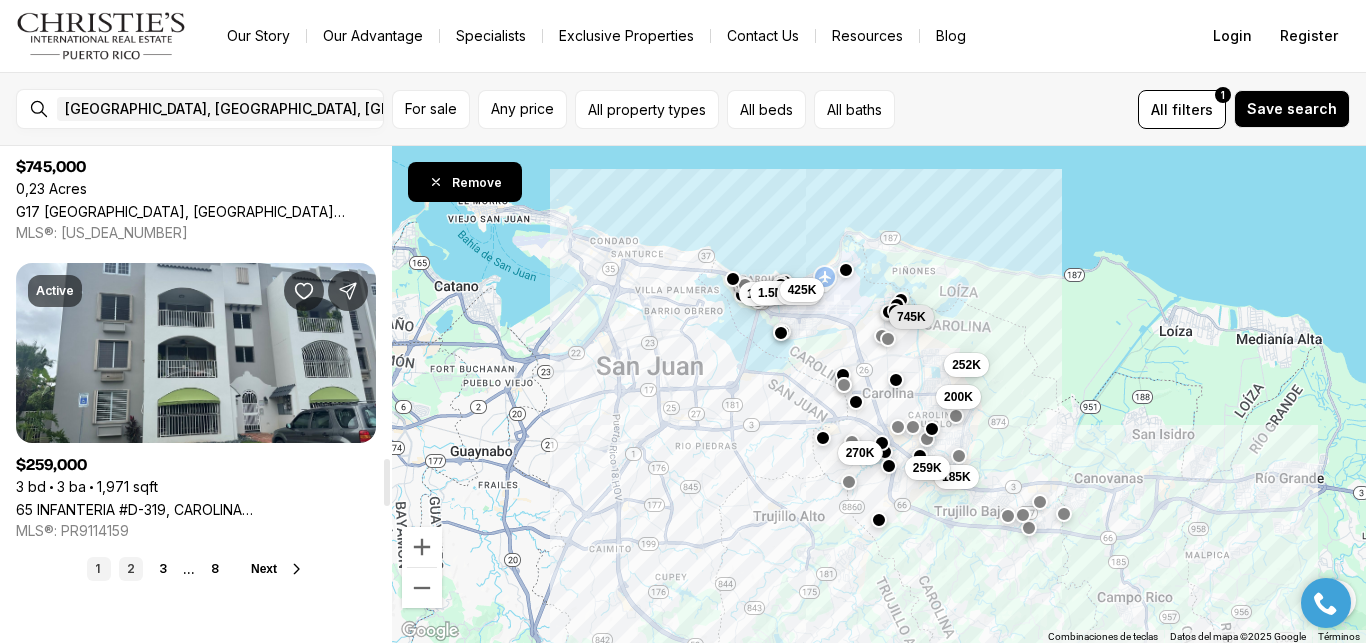 click on "2" at bounding box center (131, 569) 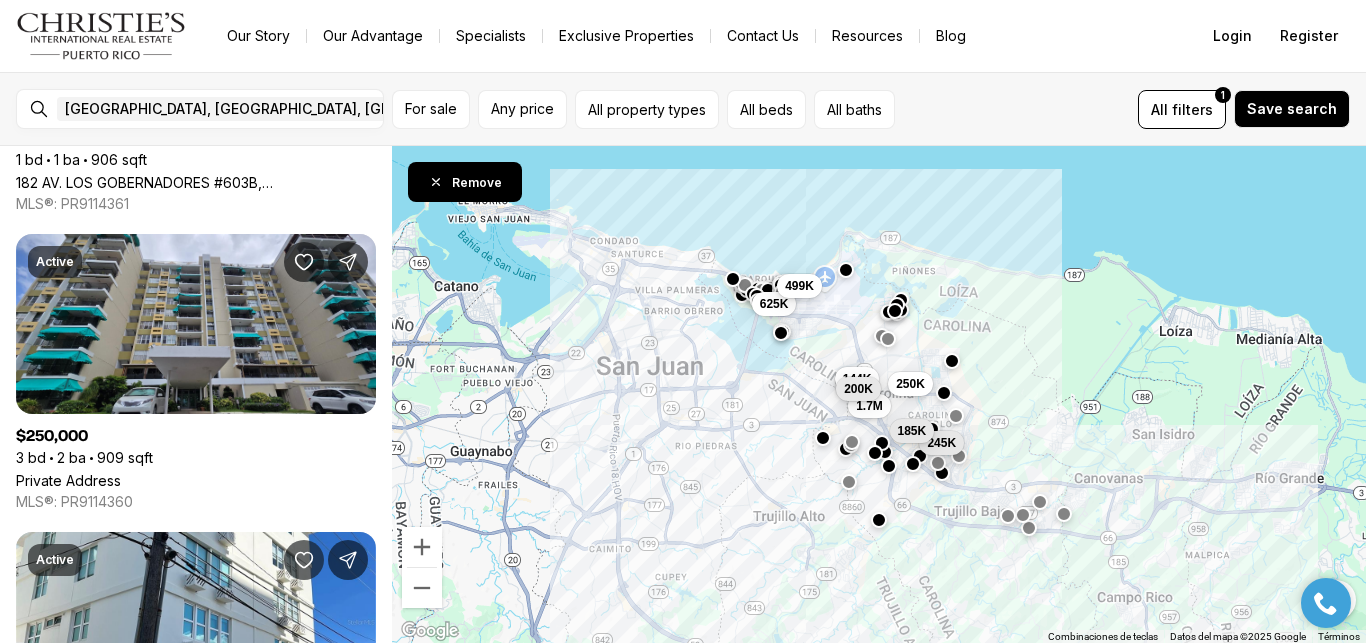 scroll, scrollTop: 314, scrollLeft: 0, axis: vertical 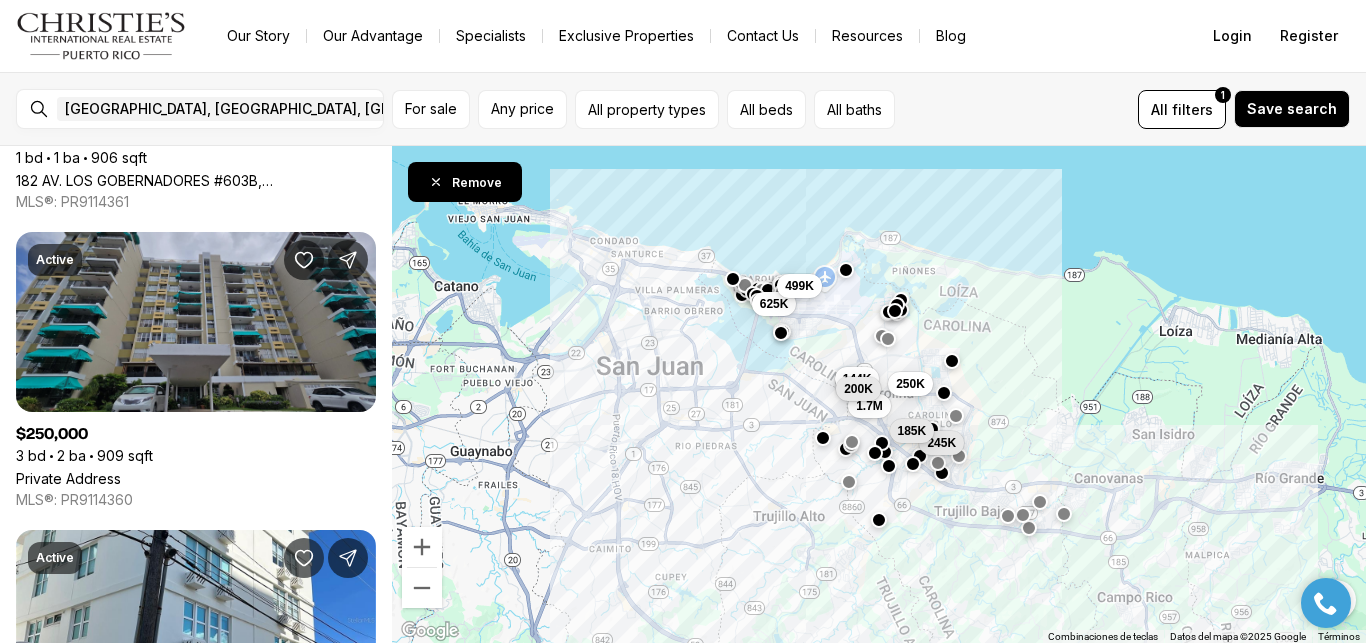 click on "Private Address" at bounding box center (68, 478) 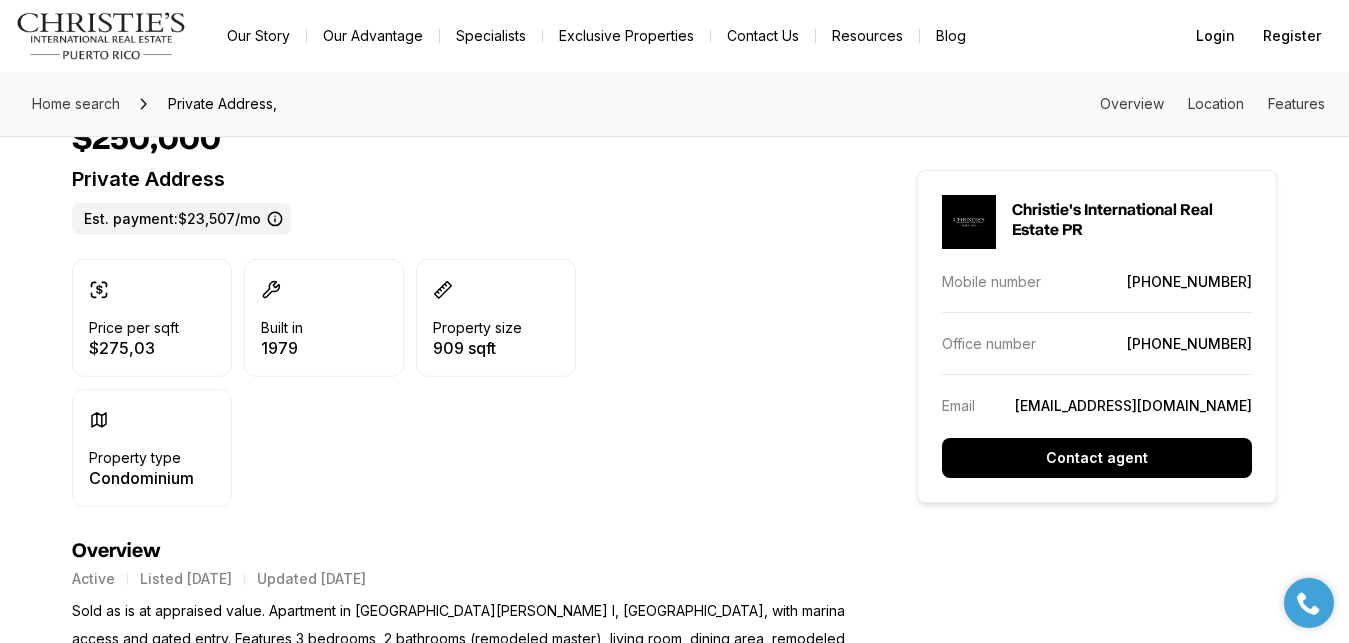 scroll, scrollTop: 889, scrollLeft: 0, axis: vertical 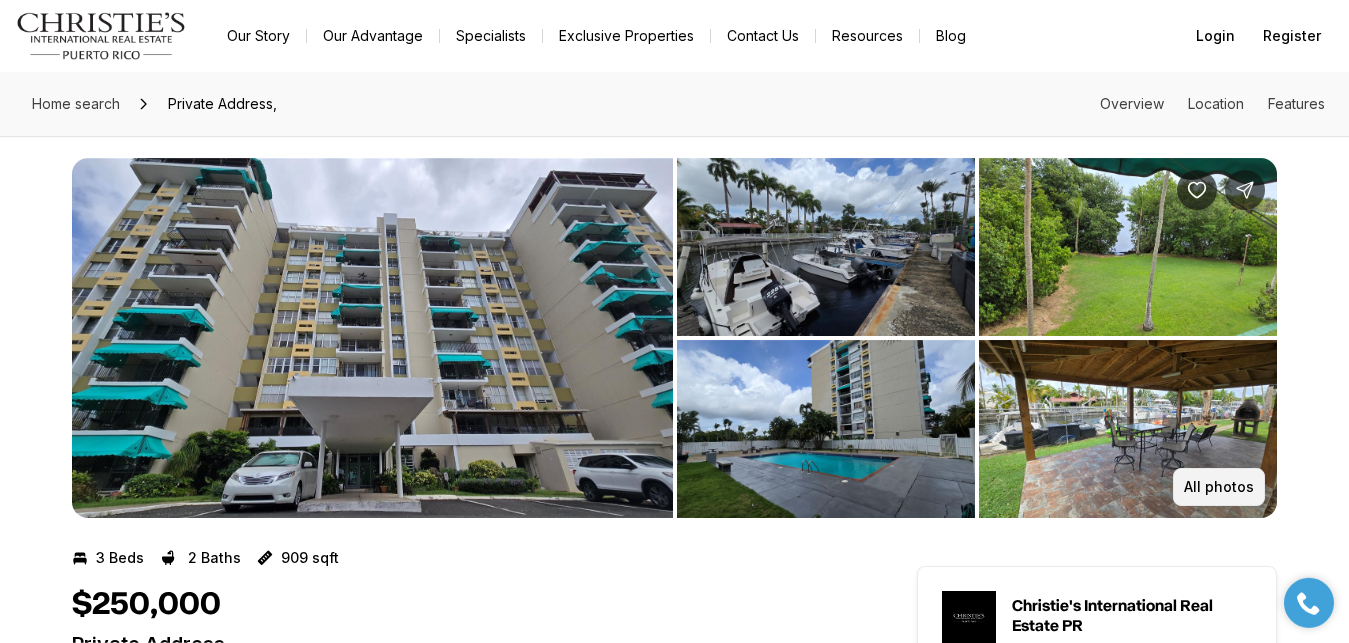 click on "All photos" at bounding box center [1219, 487] 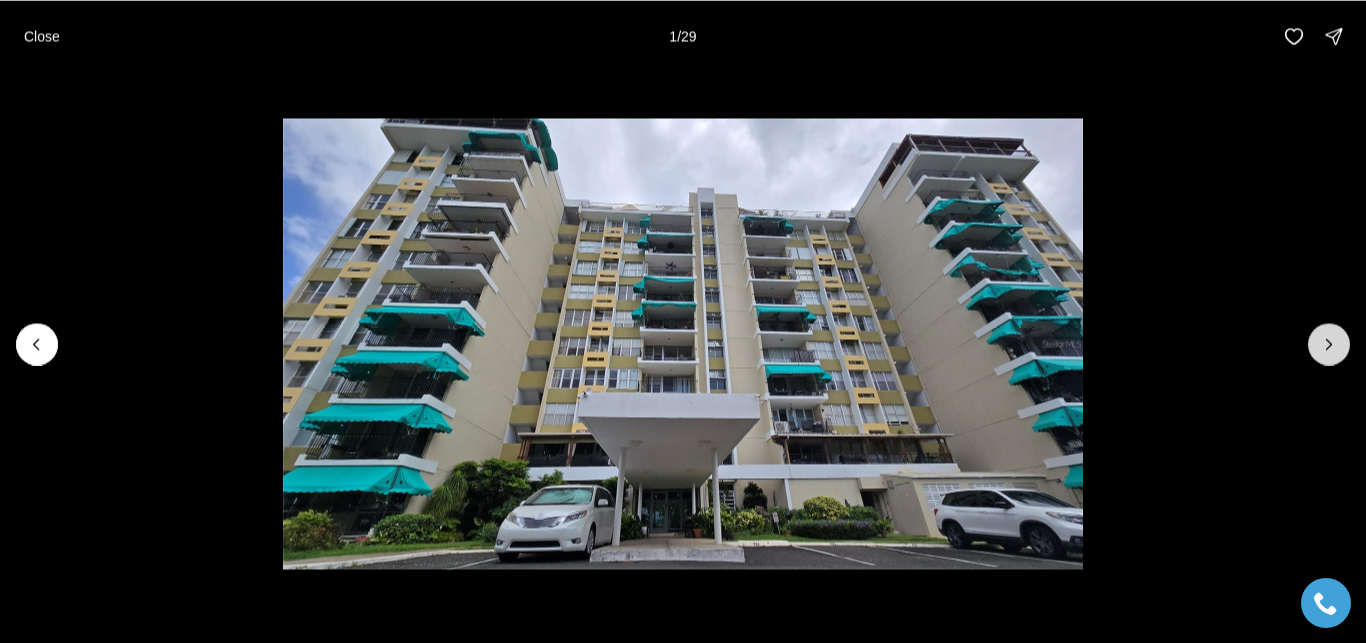 click 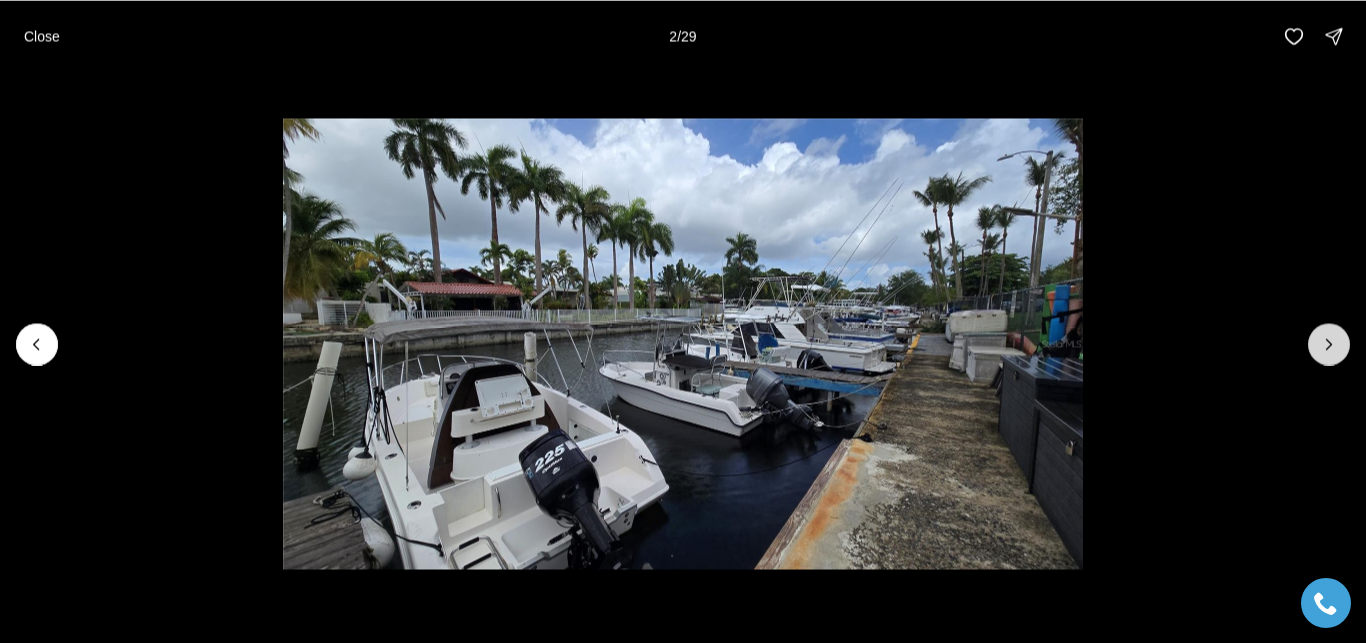 click 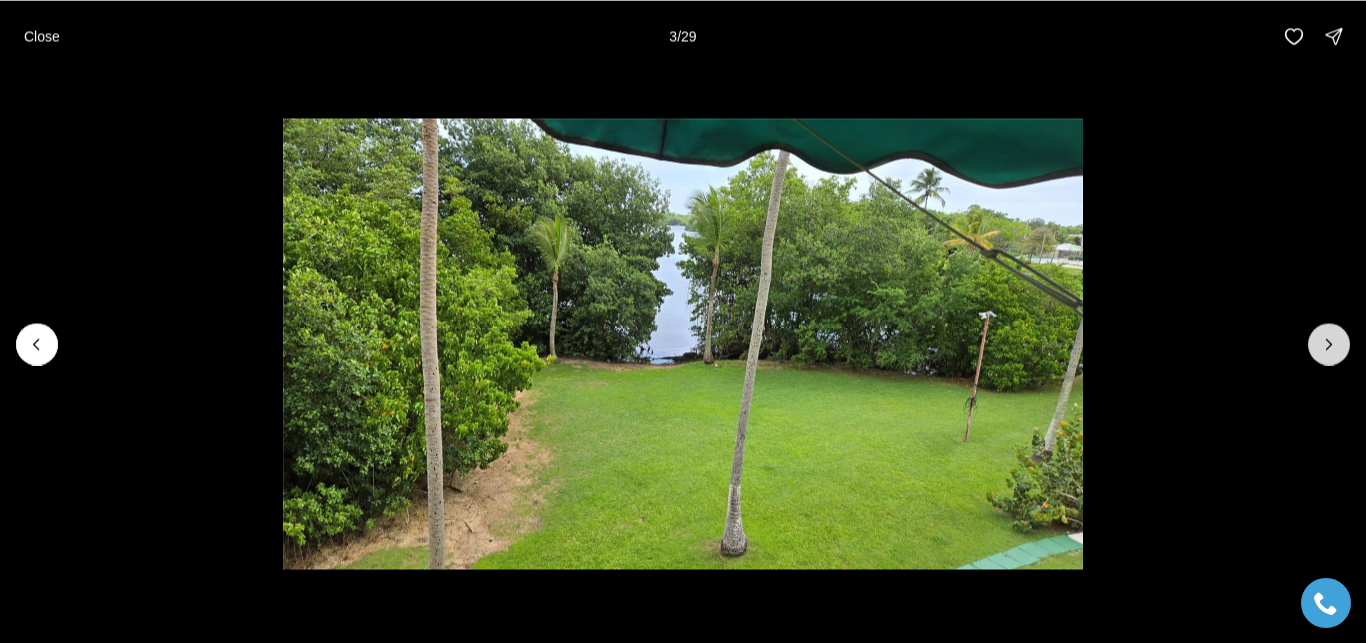 click 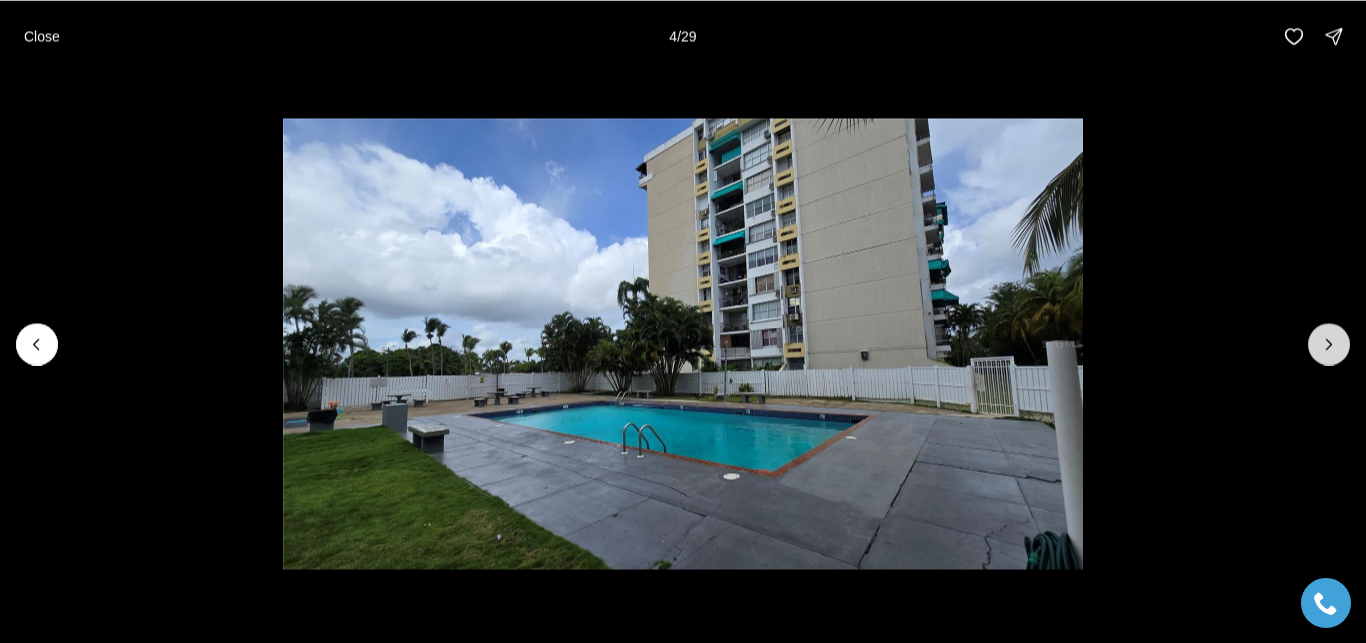 click 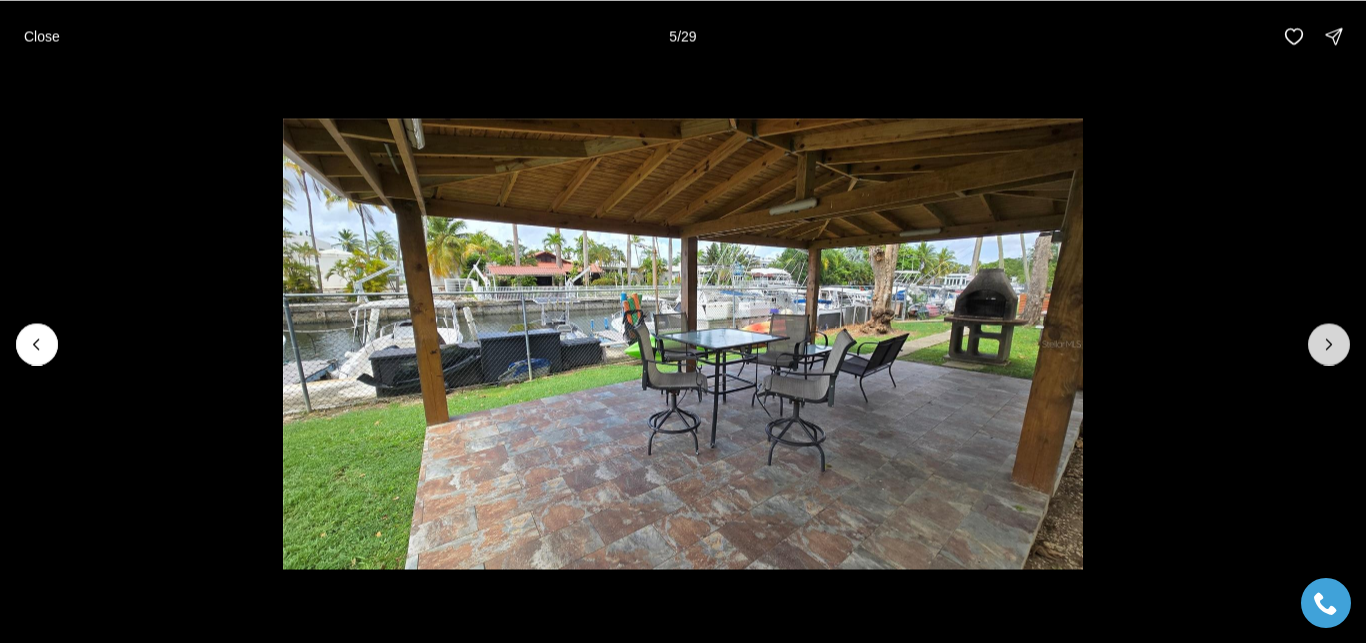 click 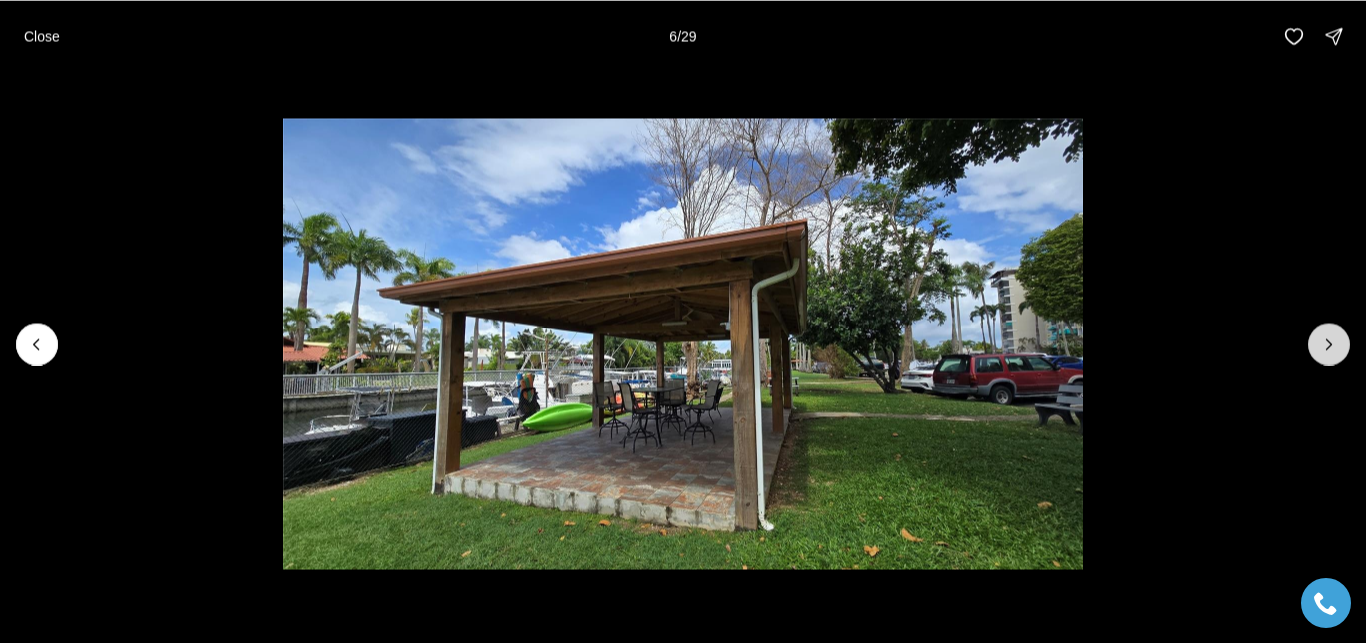 click 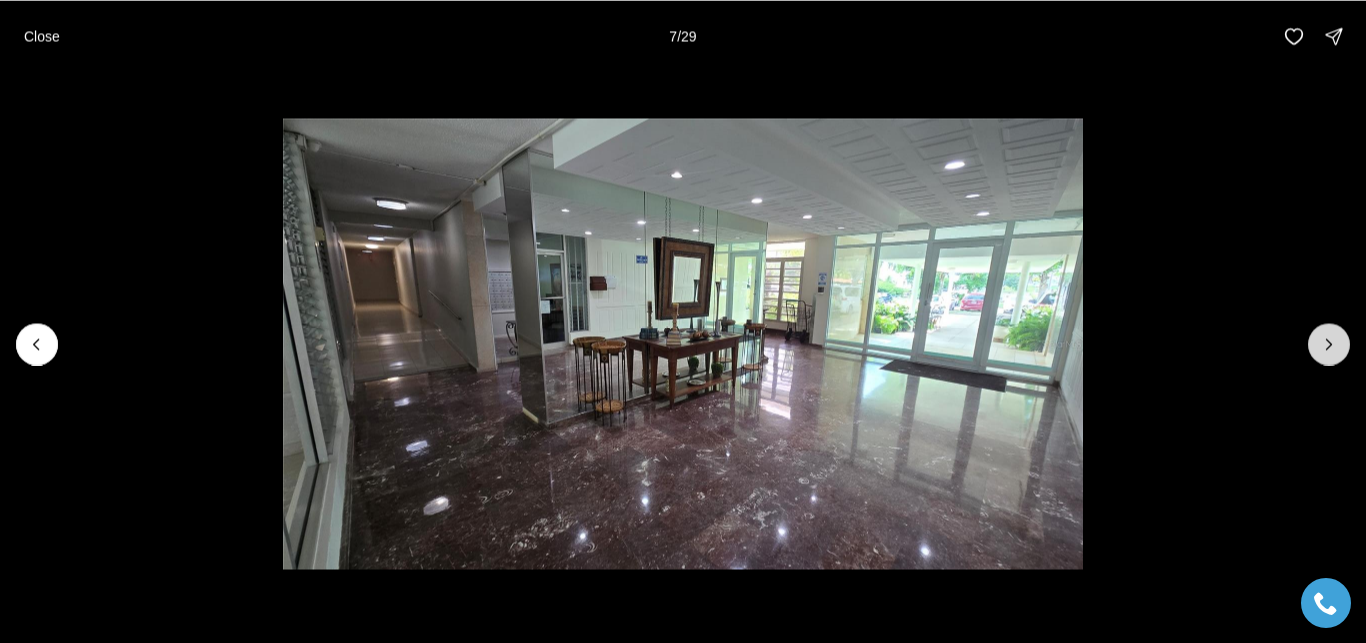 click 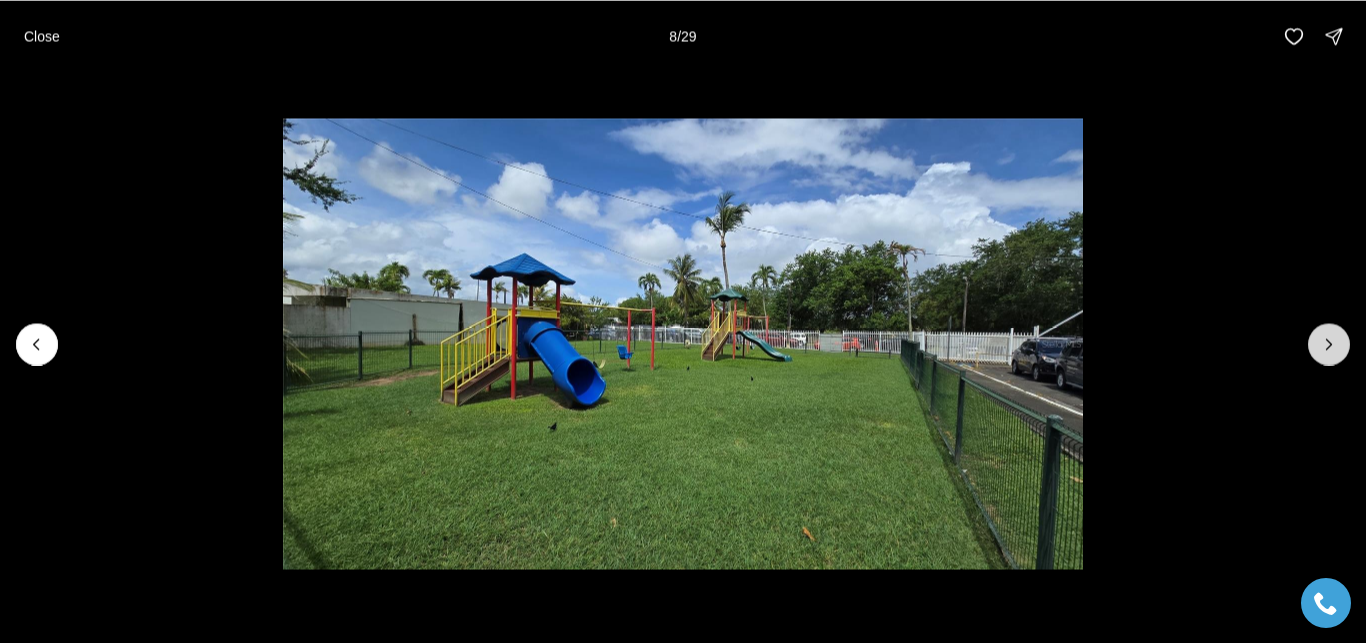 click 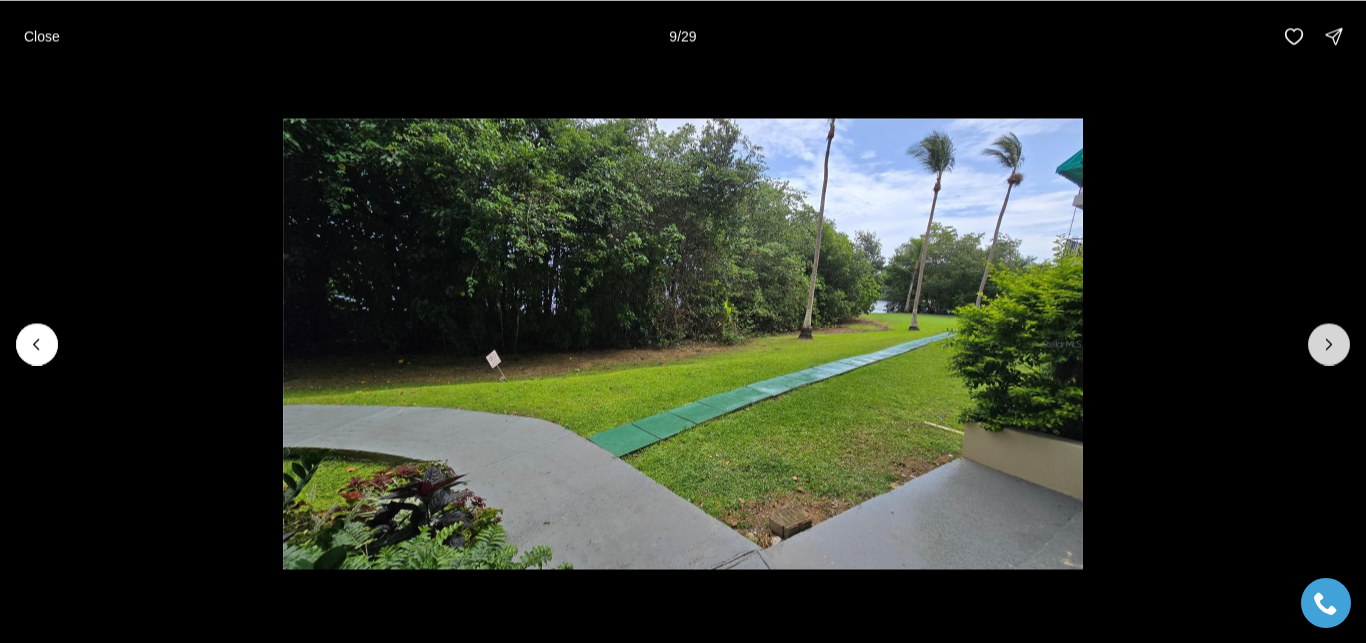 click 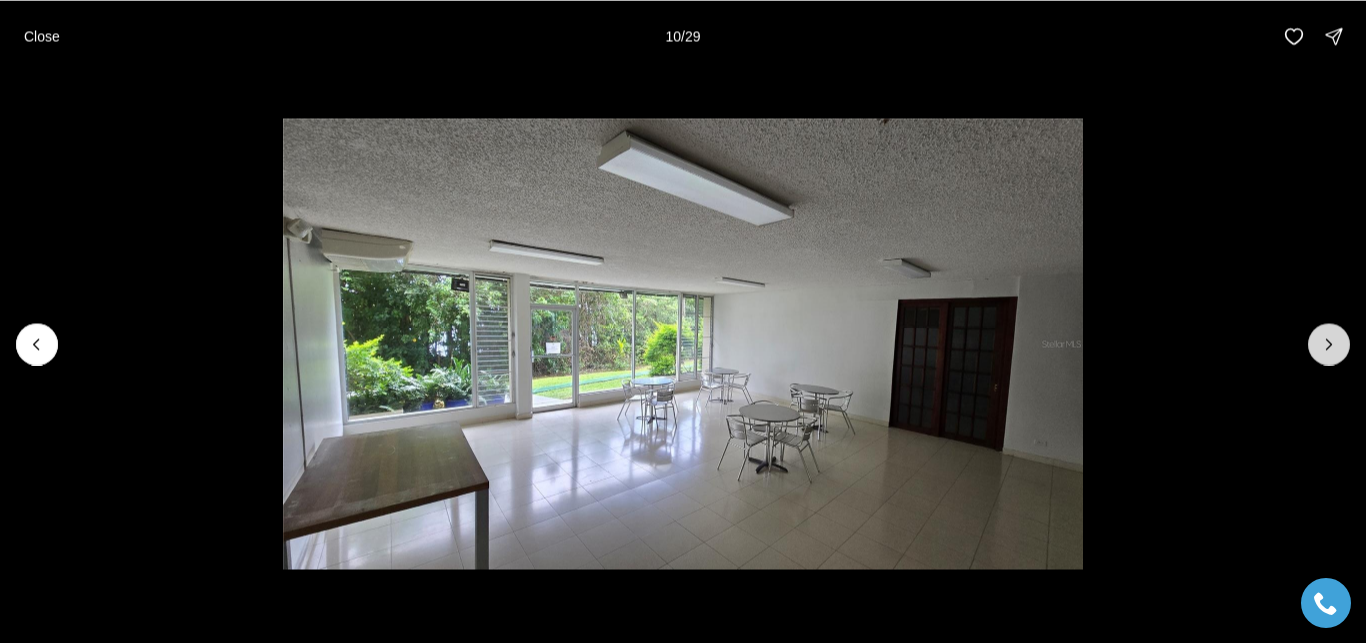 click 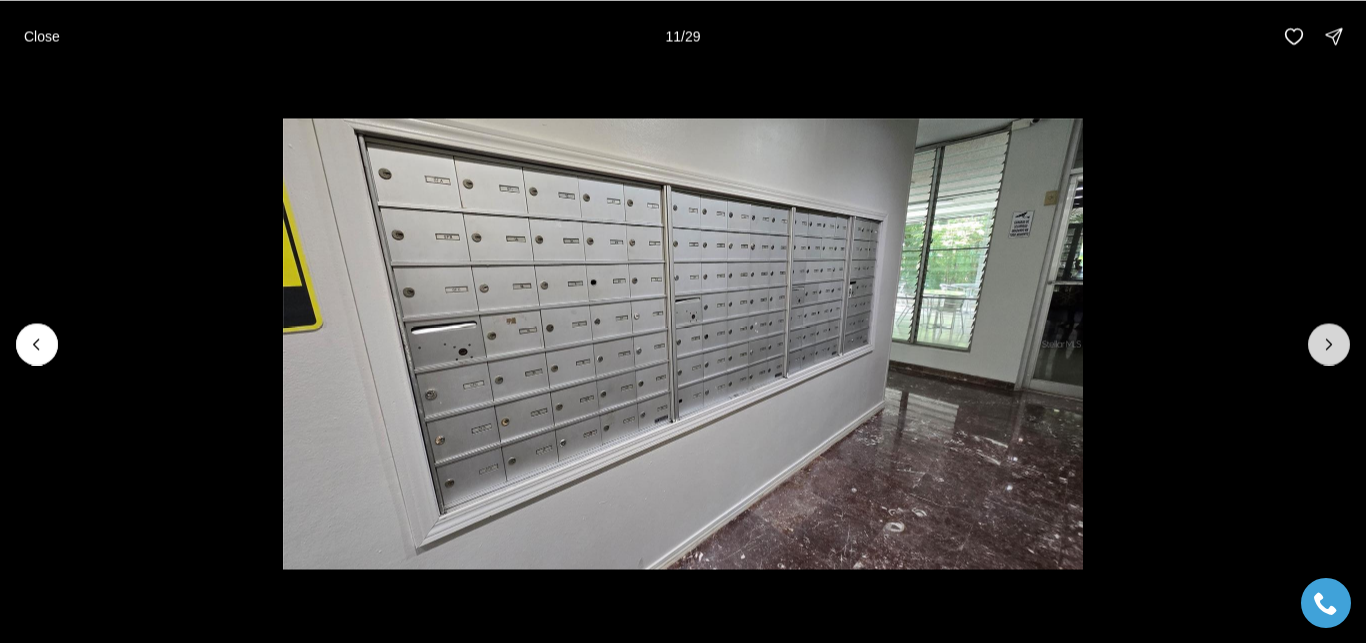 click 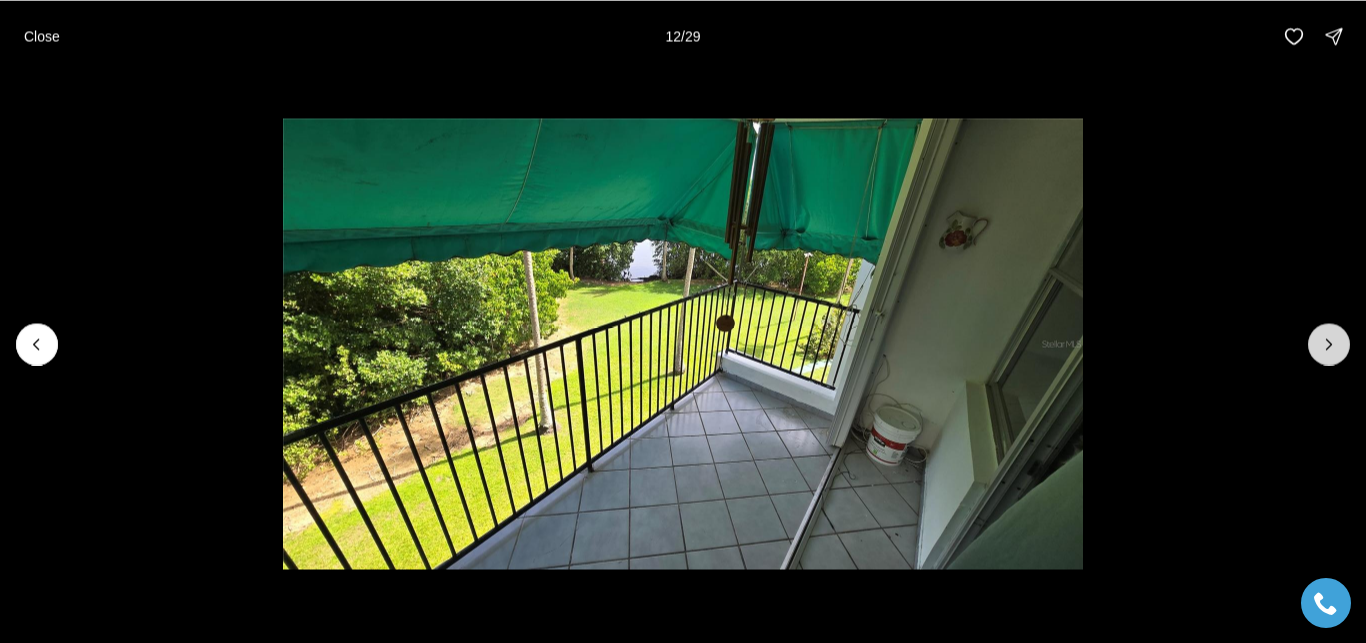 click 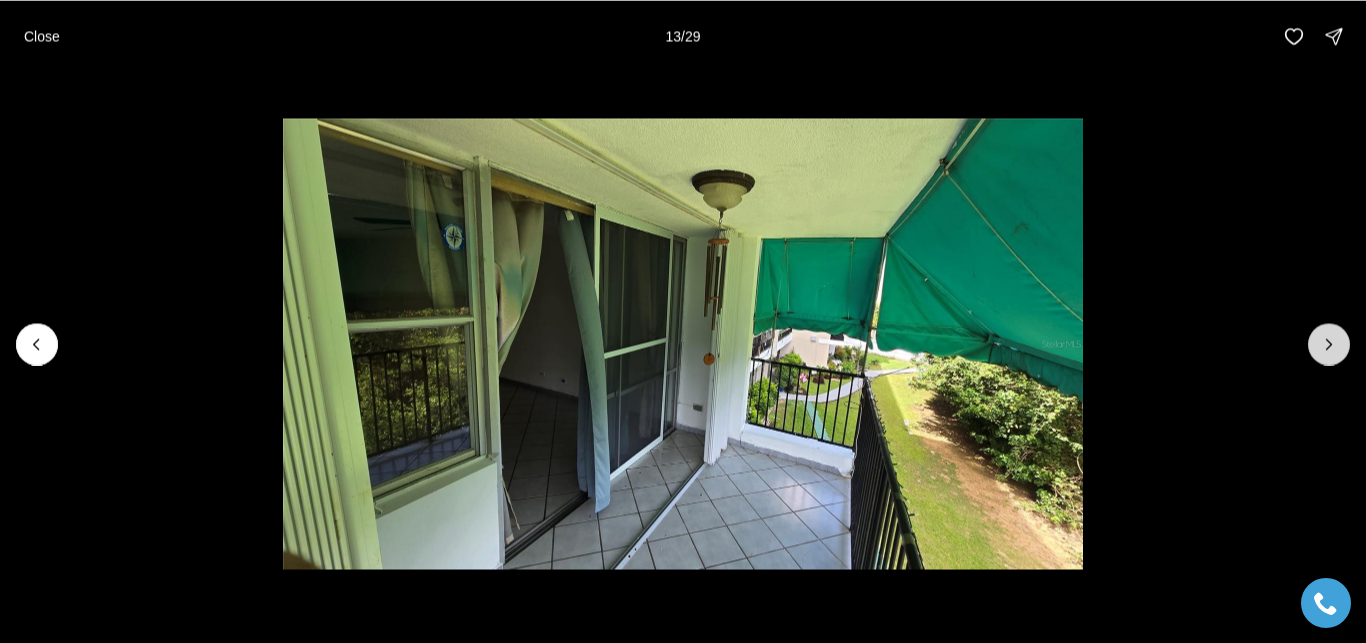 click 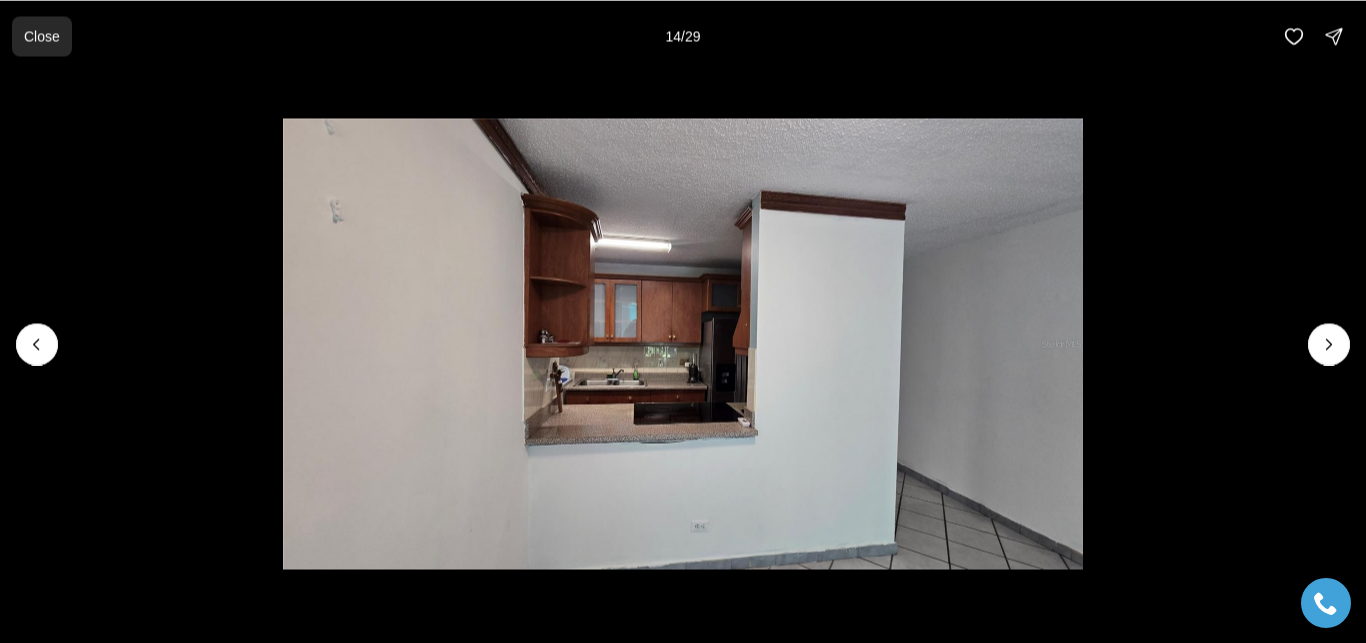 click on "Close" at bounding box center (42, 36) 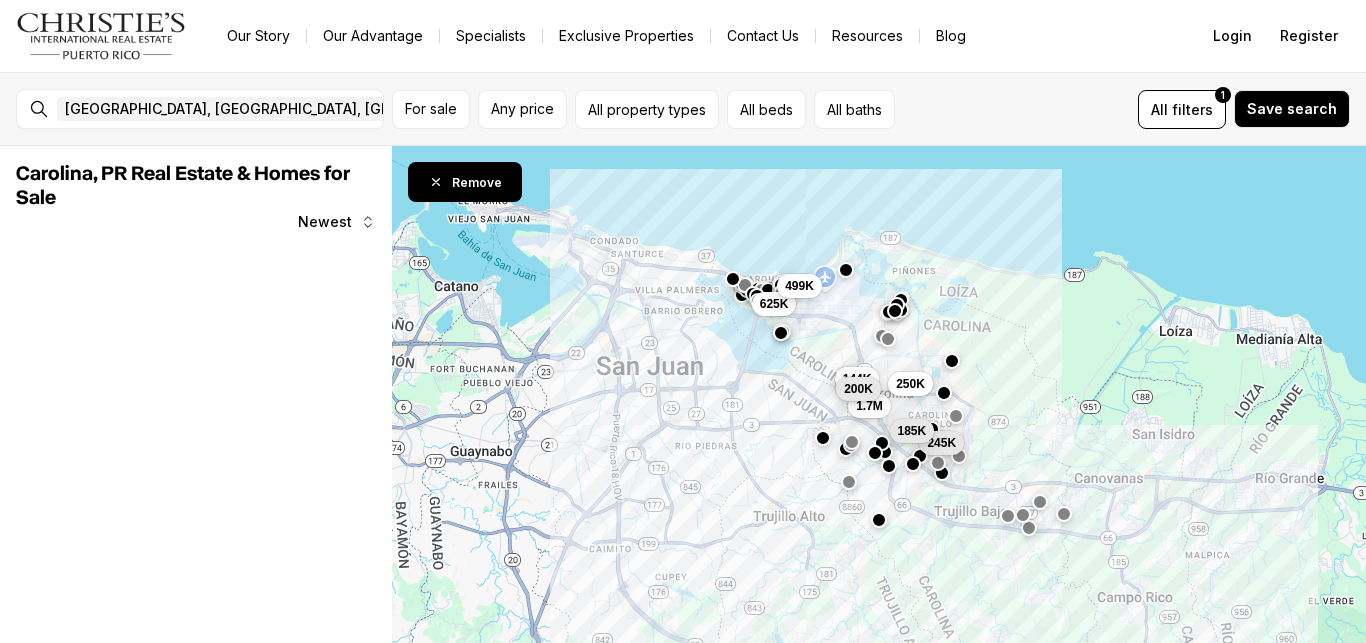 scroll, scrollTop: 0, scrollLeft: 0, axis: both 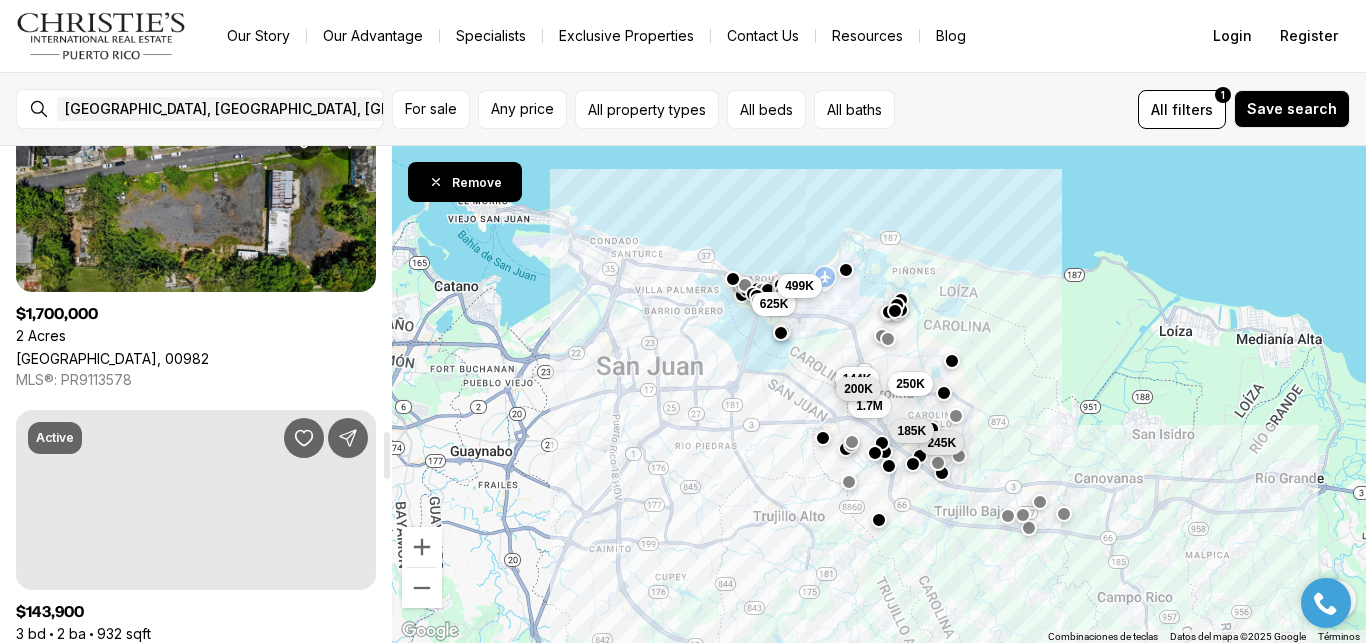 drag, startPoint x: 384, startPoint y: 172, endPoint x: 392, endPoint y: 472, distance: 300.10666 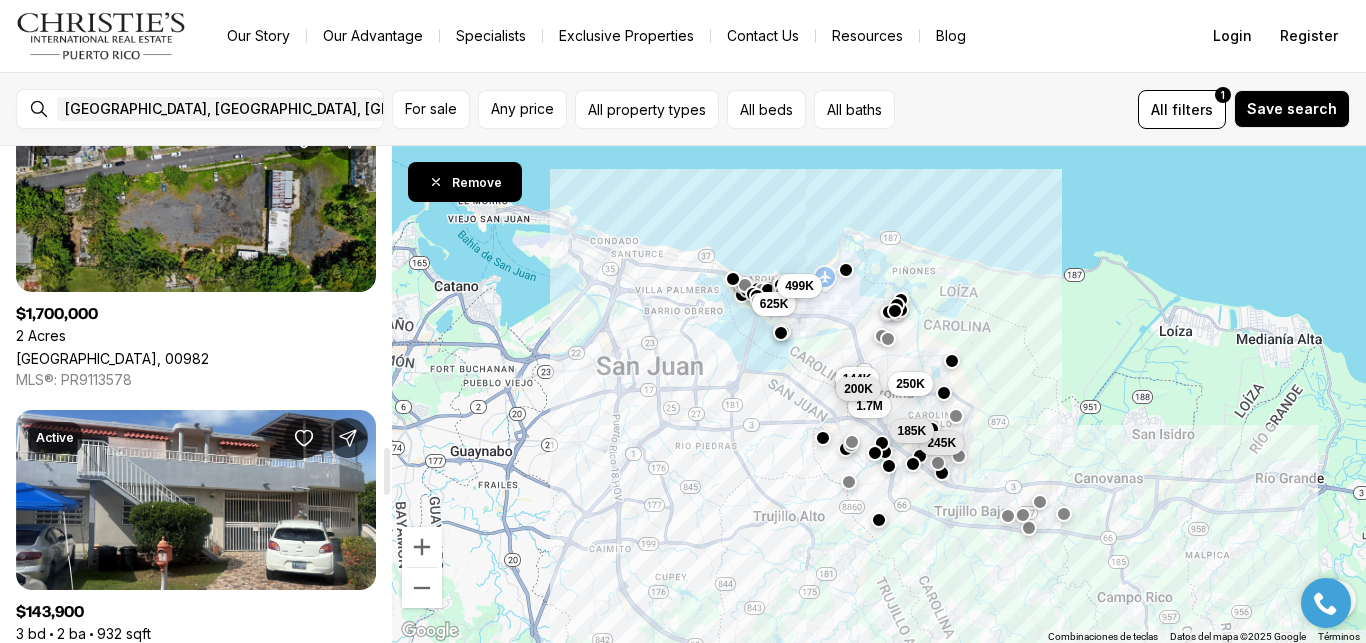 scroll, scrollTop: 3147, scrollLeft: 0, axis: vertical 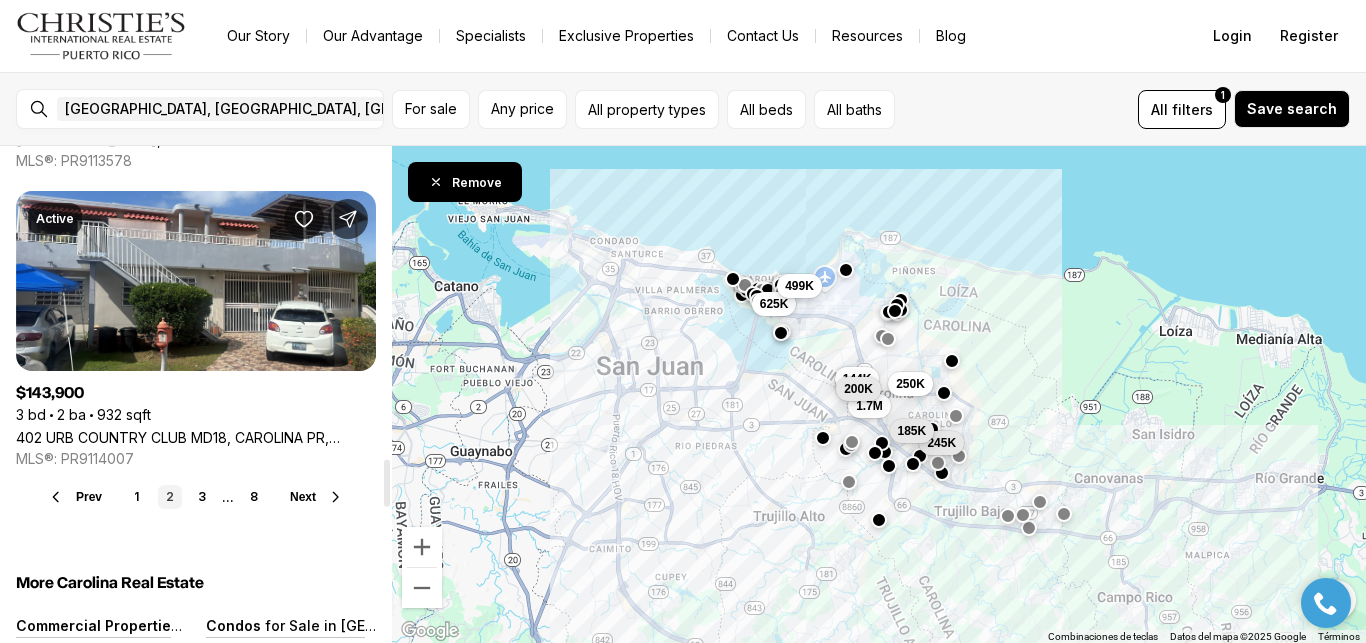 drag, startPoint x: 383, startPoint y: 467, endPoint x: 383, endPoint y: 486, distance: 19 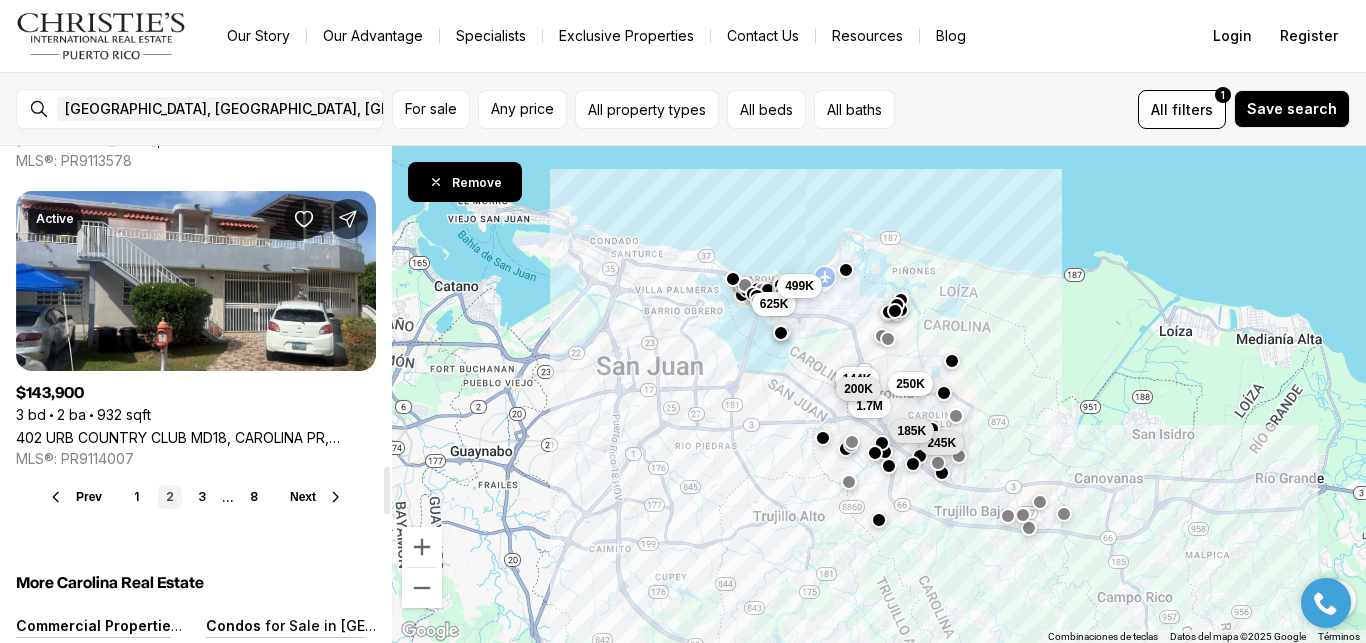 scroll, scrollTop: 3346, scrollLeft: 0, axis: vertical 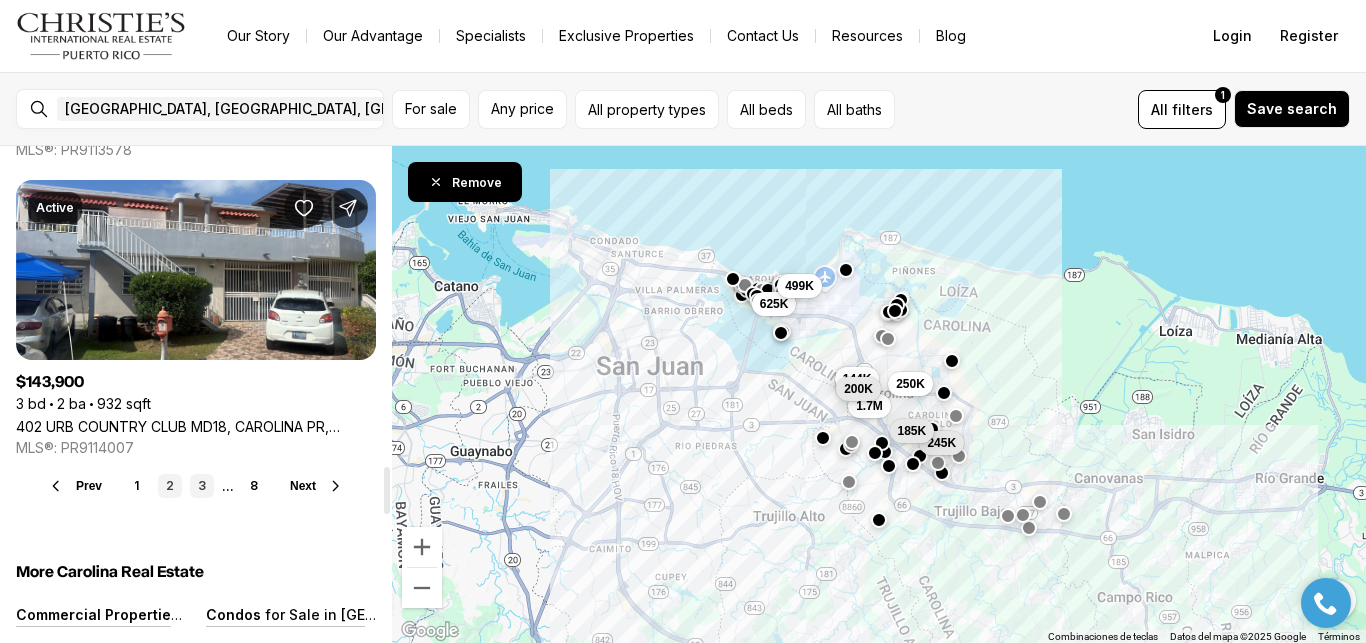 click on "3" at bounding box center (202, 486) 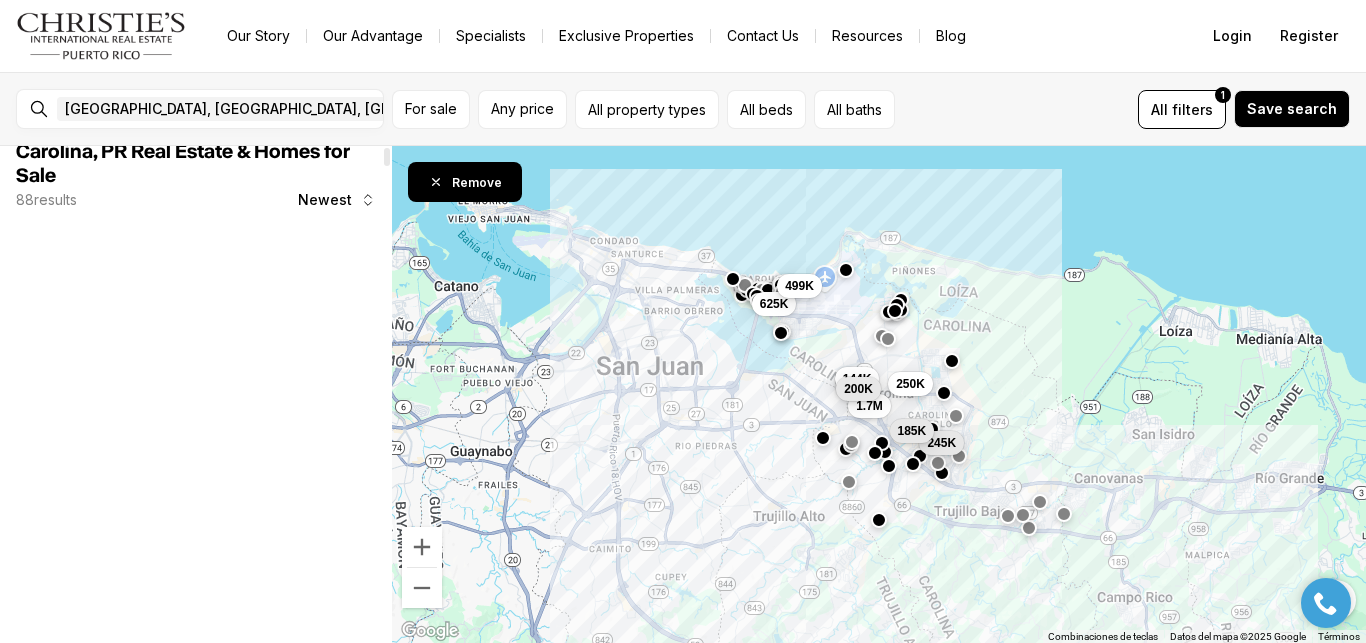 scroll, scrollTop: 0, scrollLeft: 0, axis: both 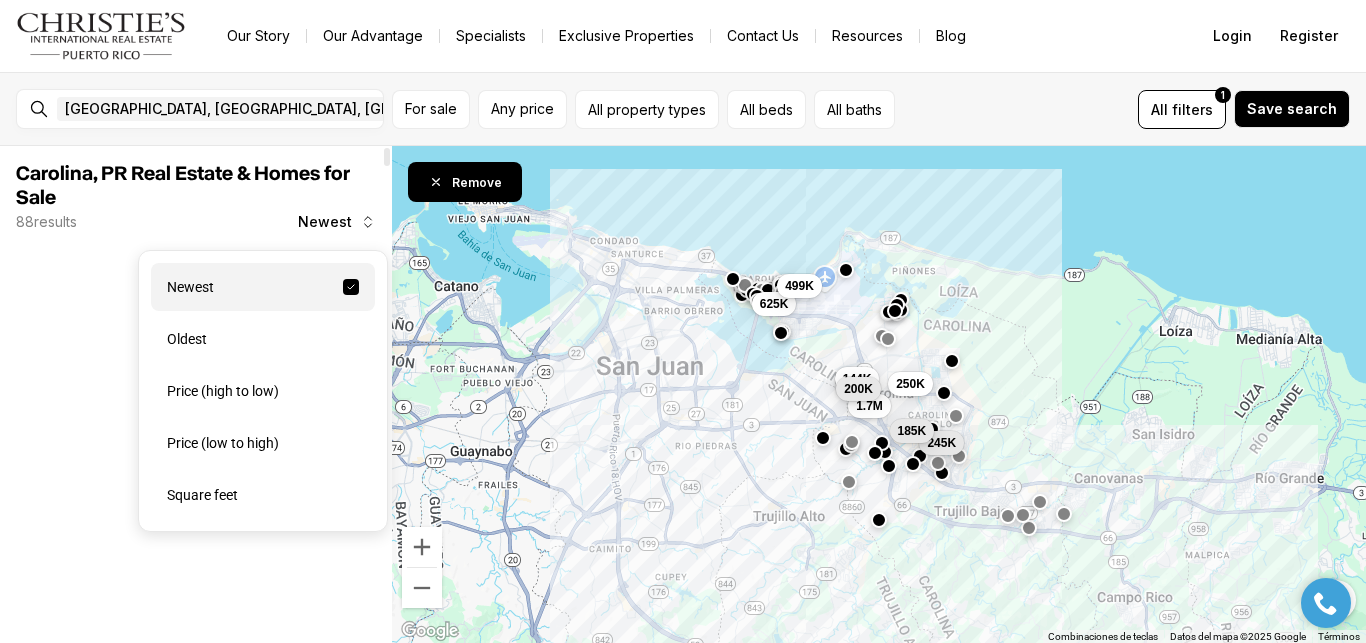 click on "Newest" at bounding box center [337, 222] 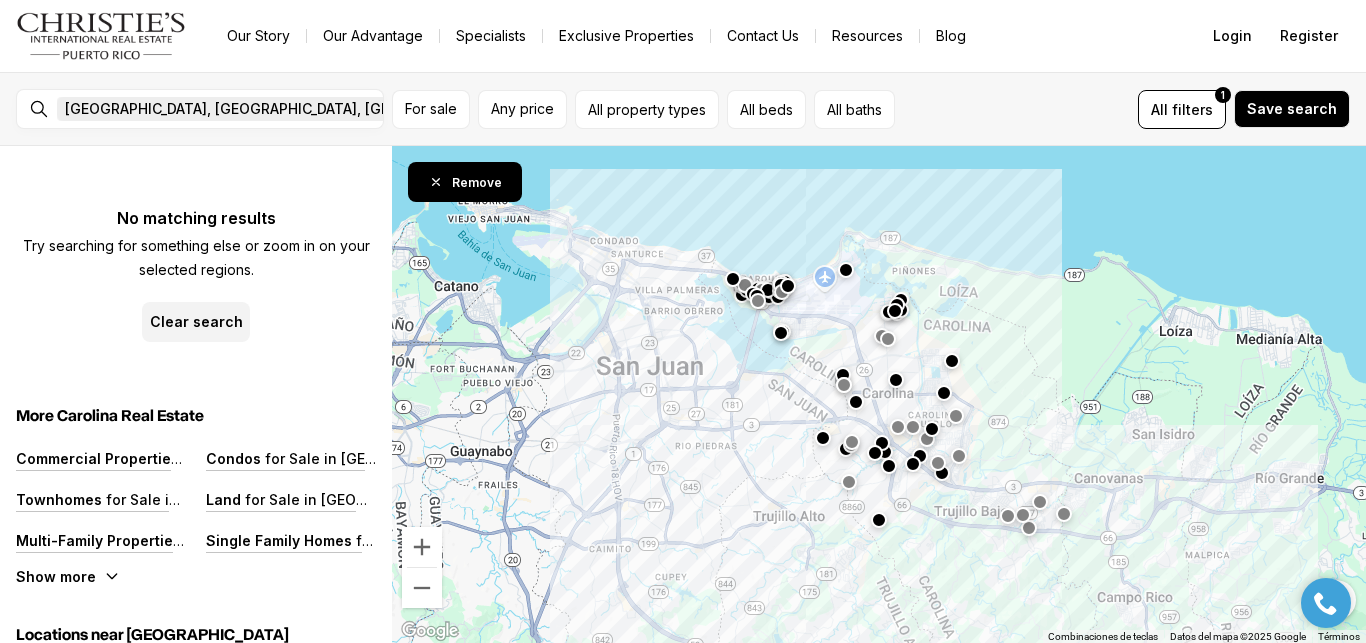 click 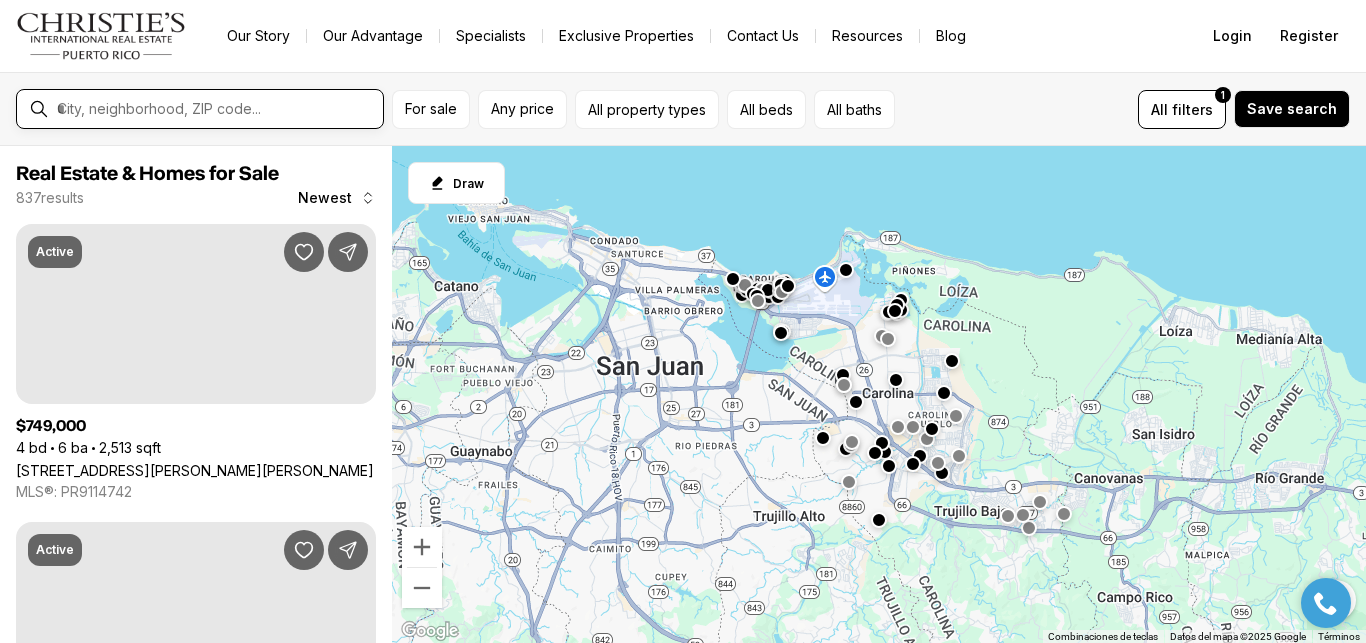 click at bounding box center (216, 109) 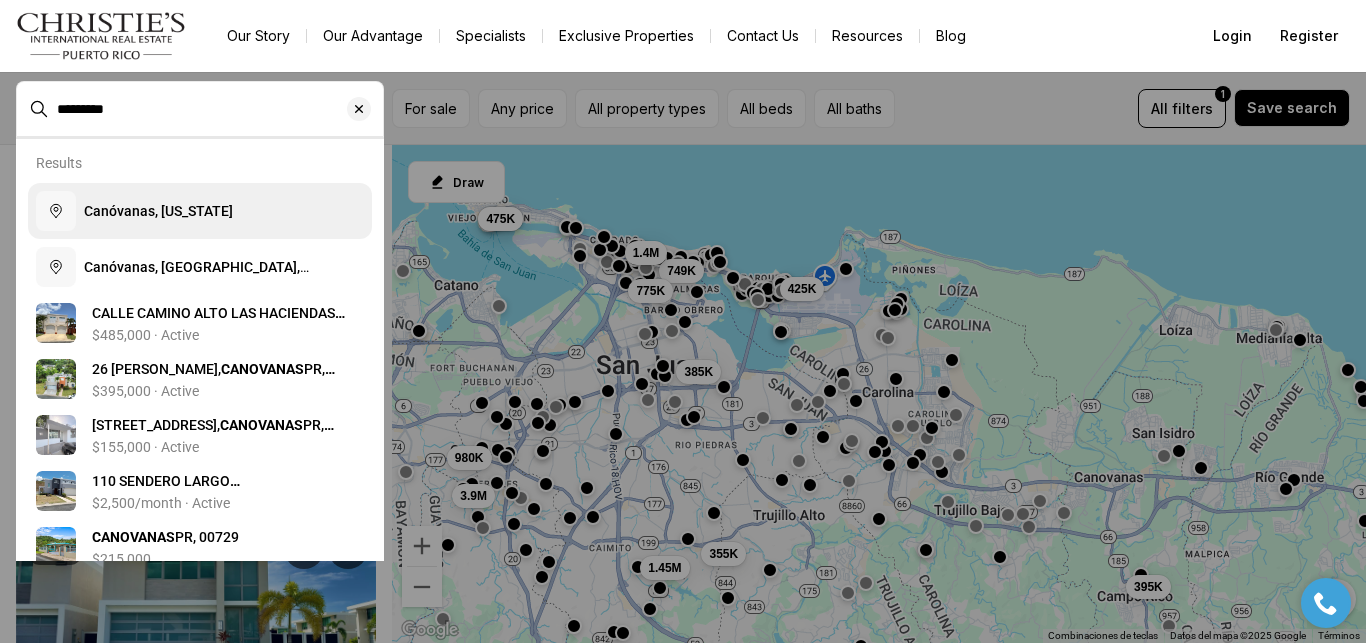 click on "Canóvanas, Puerto Rico" at bounding box center [158, 211] 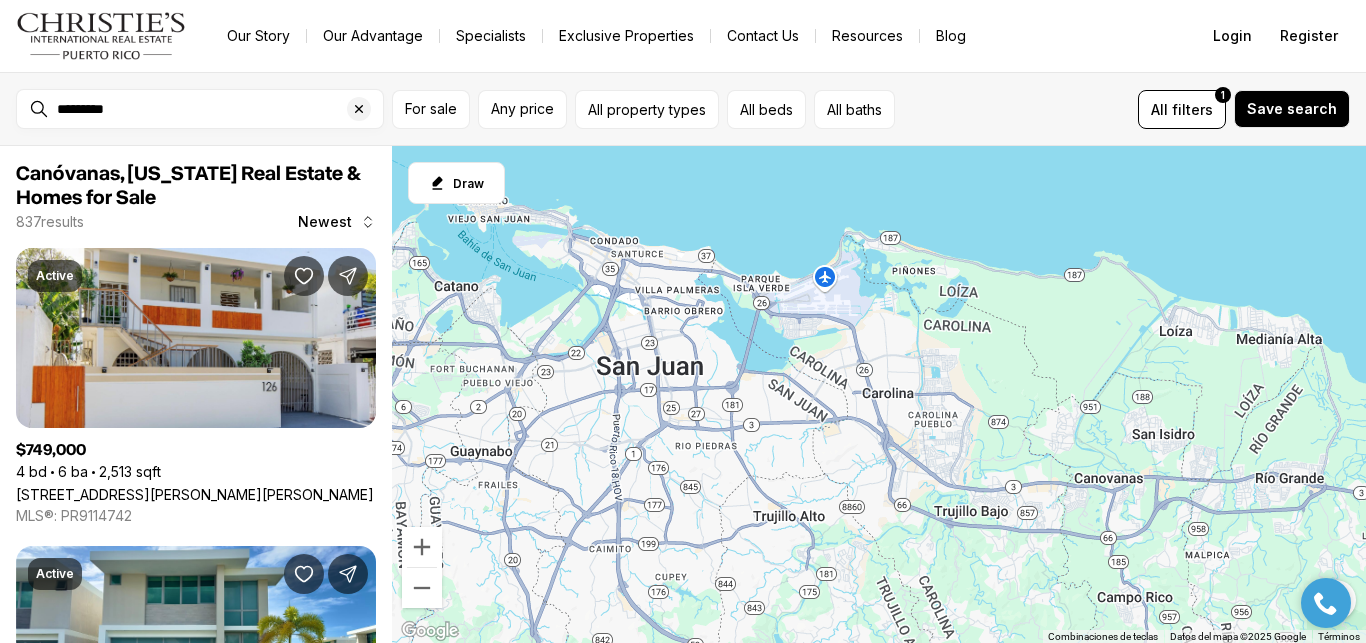type on "**********" 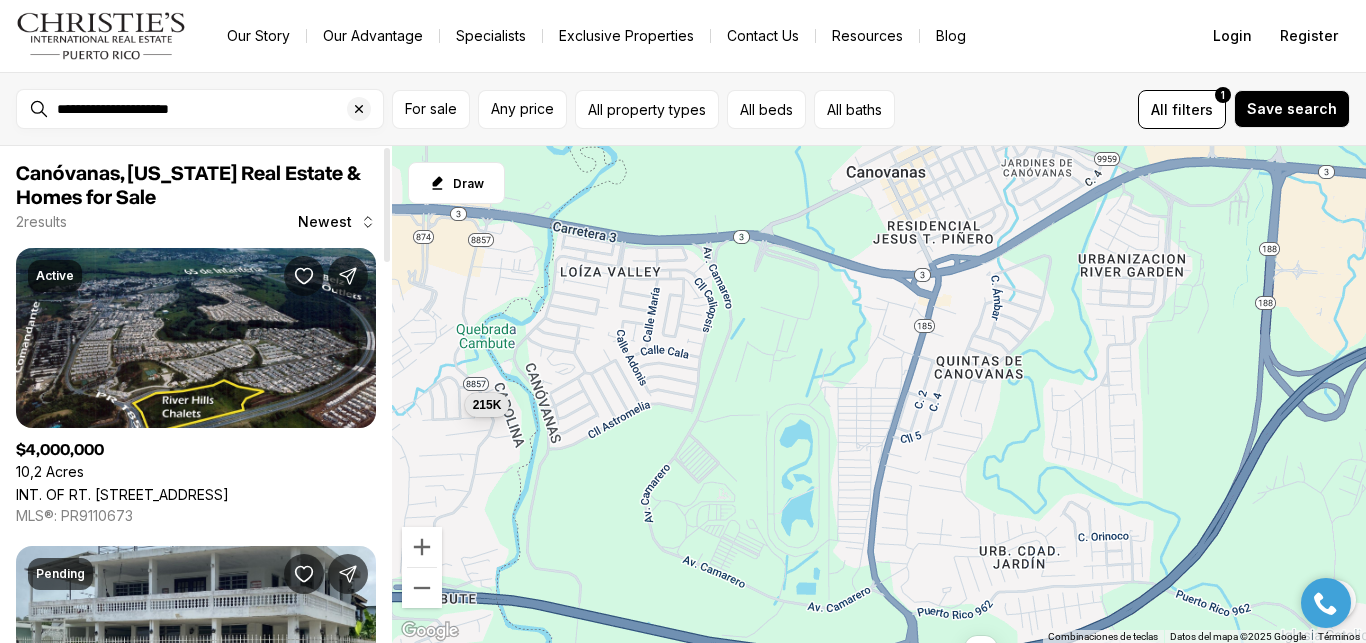 click at bounding box center (387, 205) 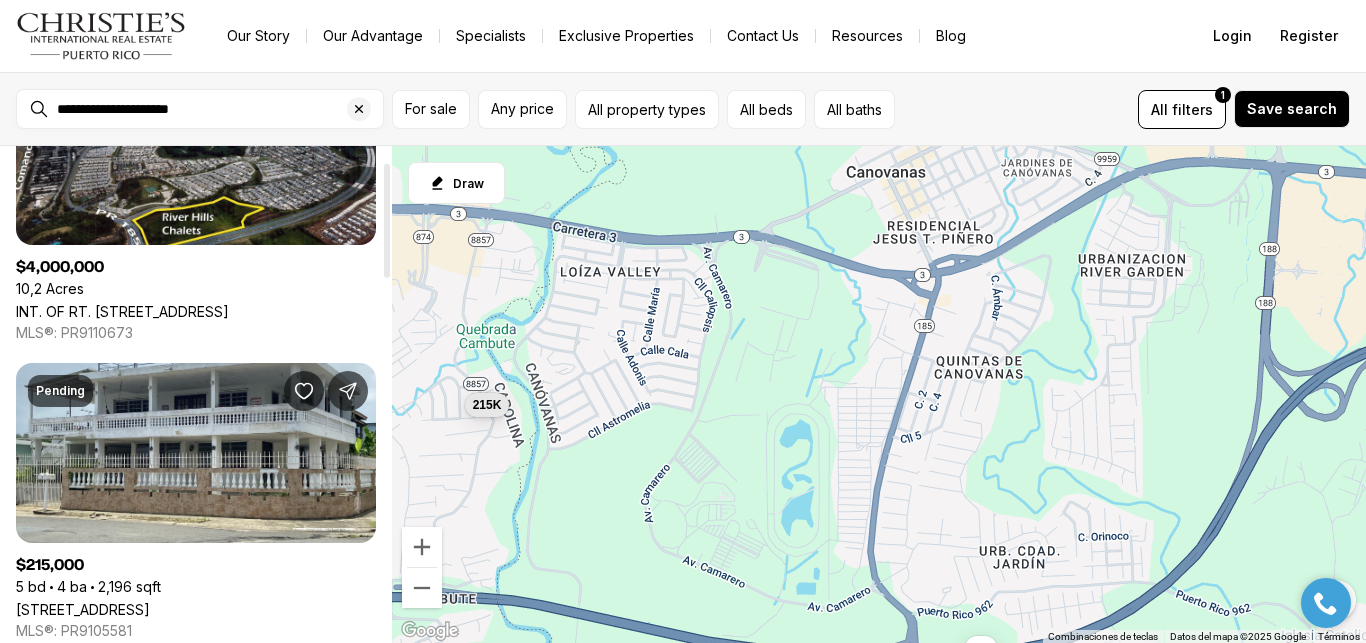 scroll, scrollTop: 0, scrollLeft: 0, axis: both 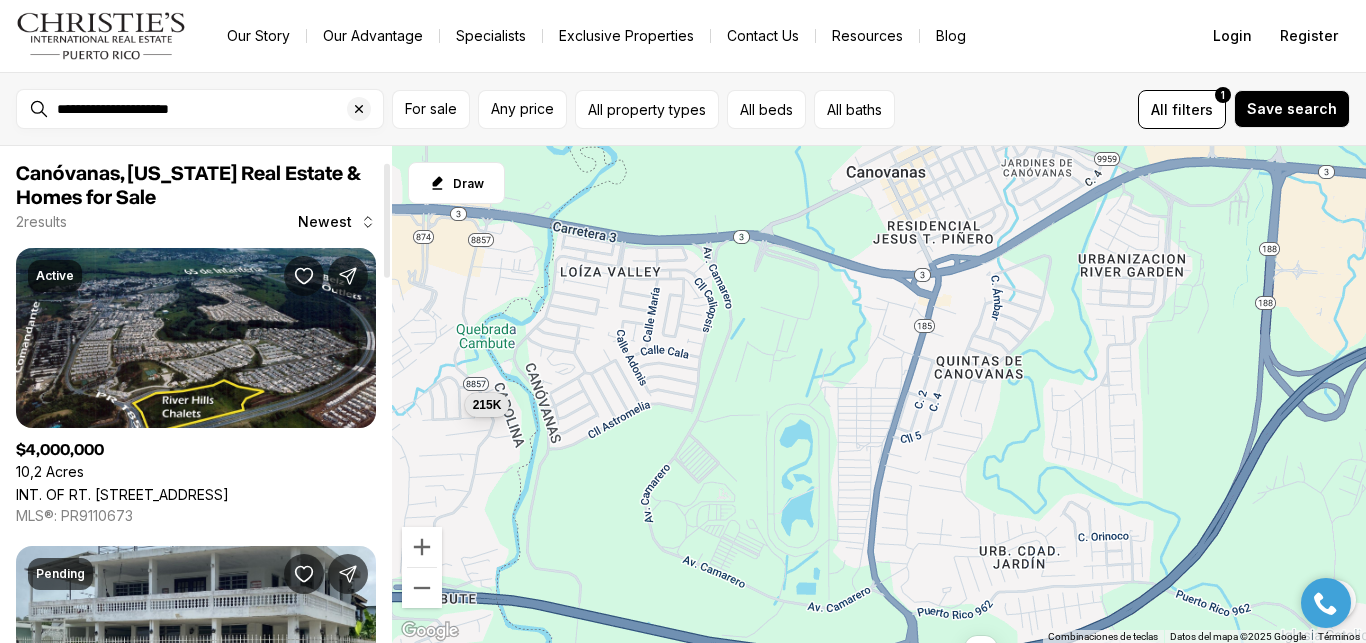 drag, startPoint x: 389, startPoint y: 173, endPoint x: 358, endPoint y: 125, distance: 57.14018 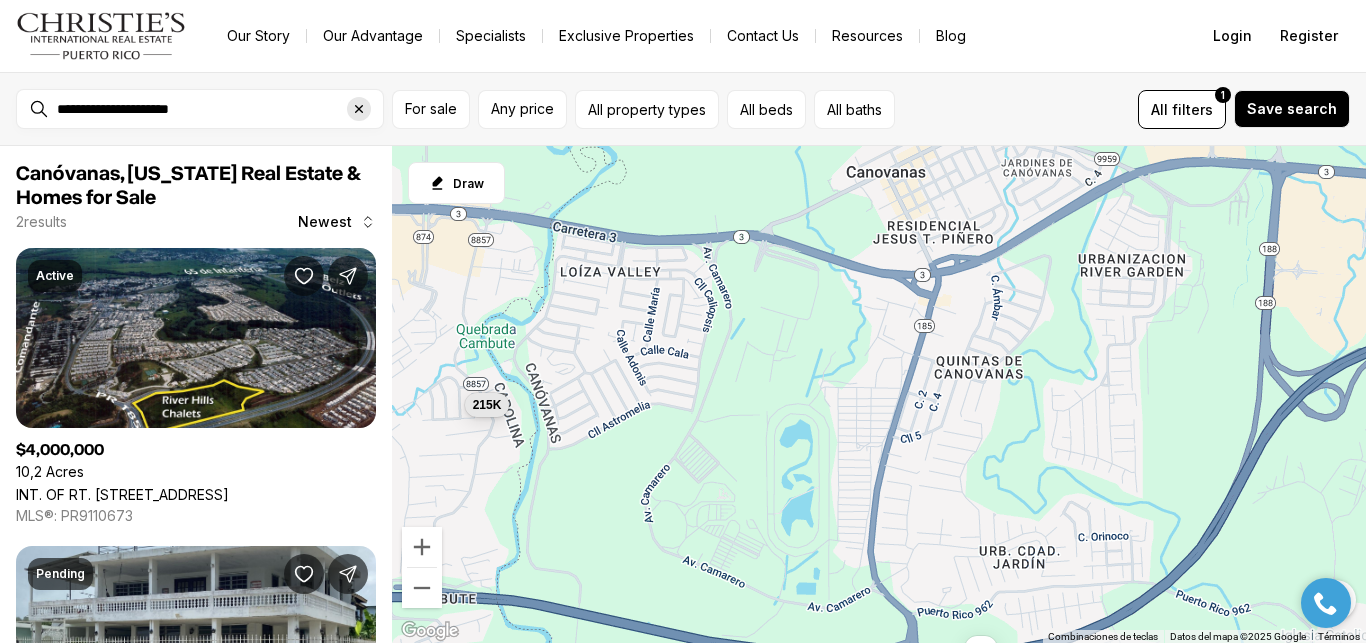 click at bounding box center [359, 109] 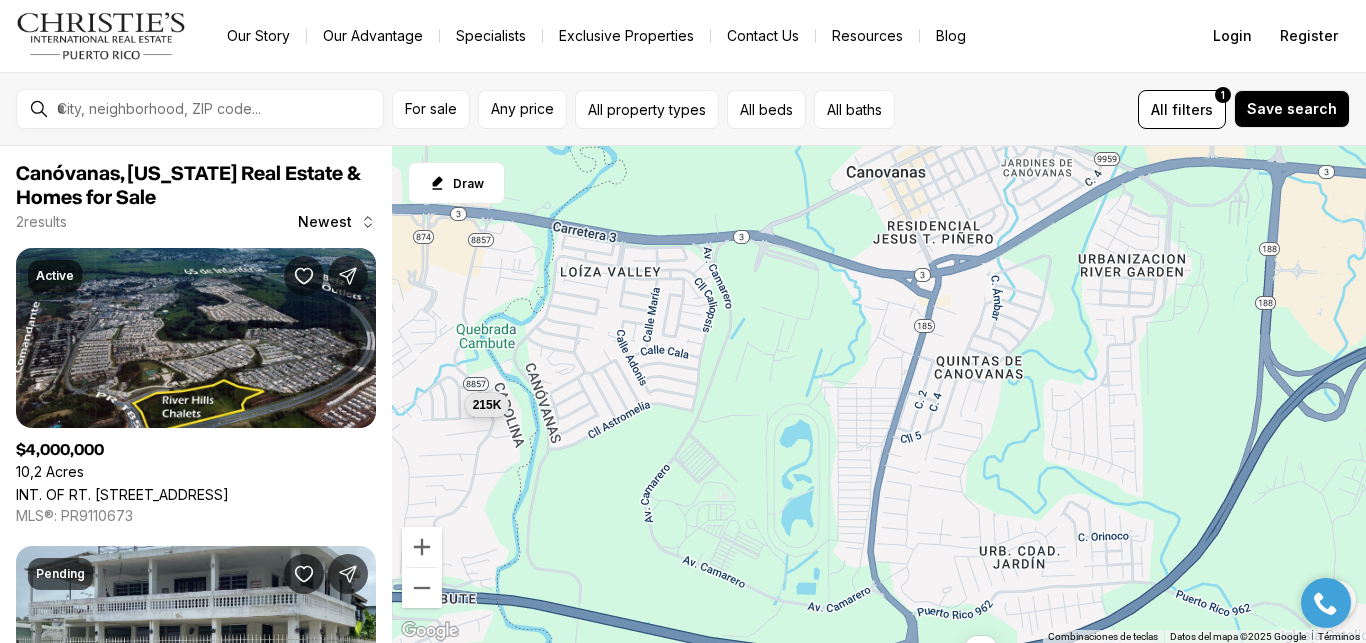click at bounding box center (216, 109) 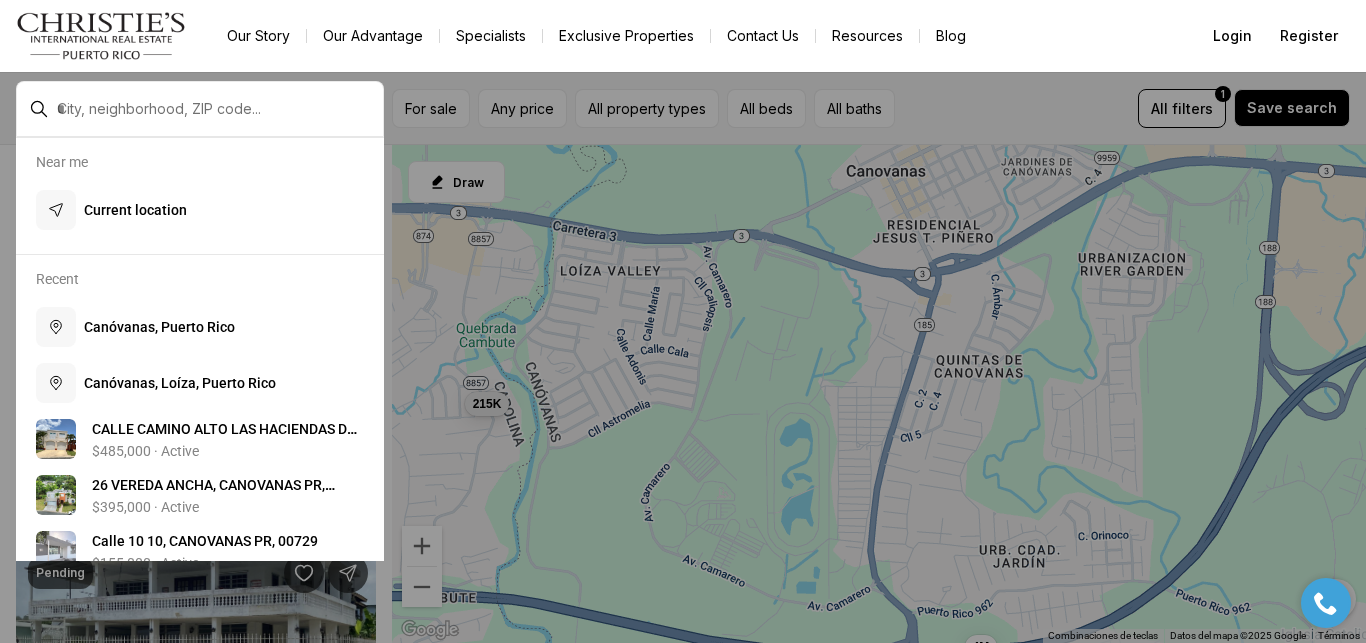 click at bounding box center [216, 109] 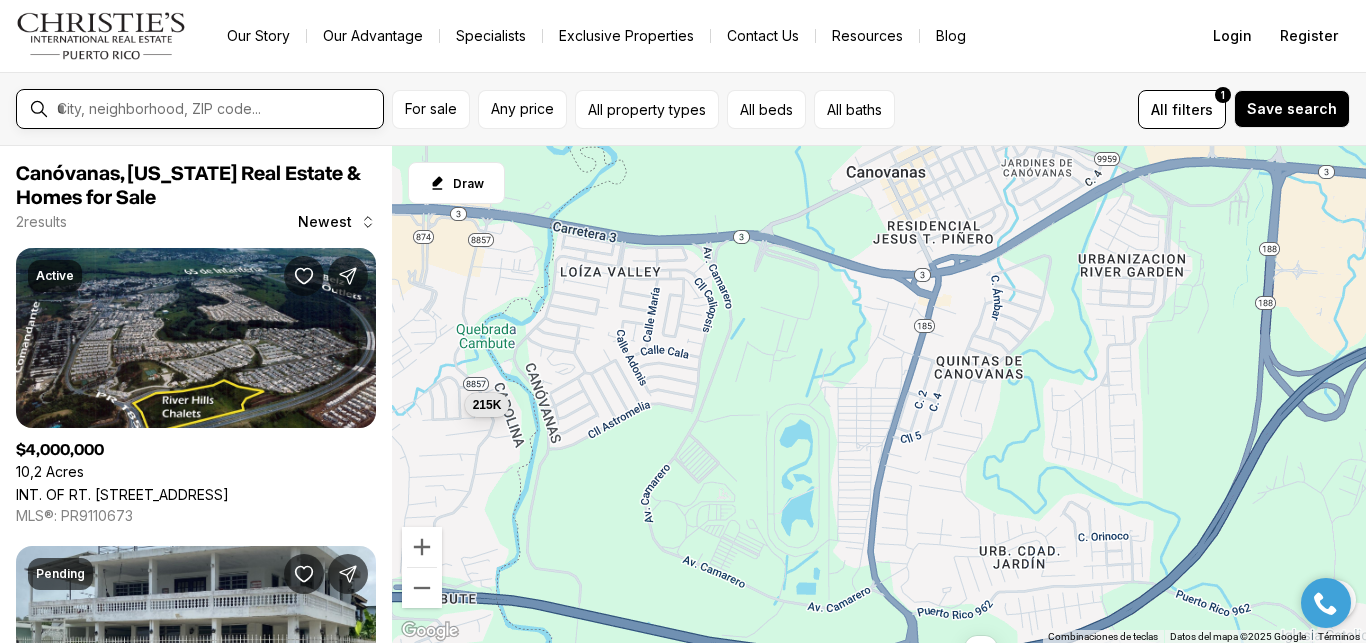 click at bounding box center [216, 109] 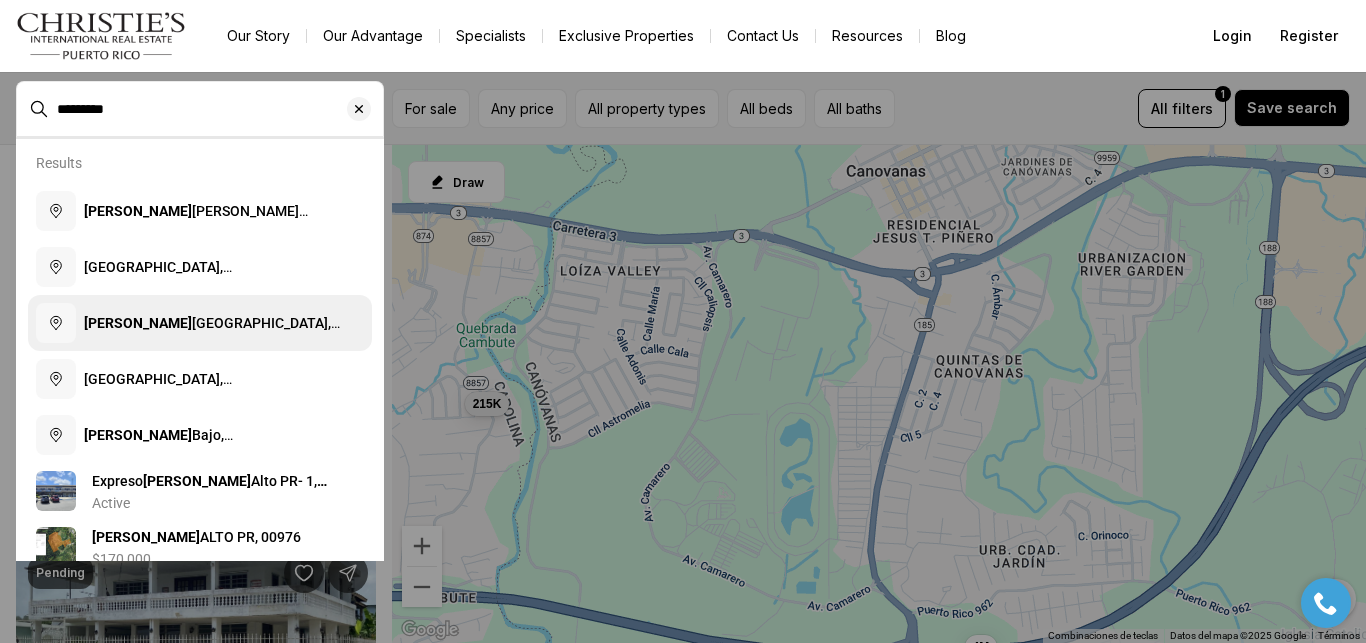 click on "Trujillo  Alto, Puerto Rico" at bounding box center (212, 333) 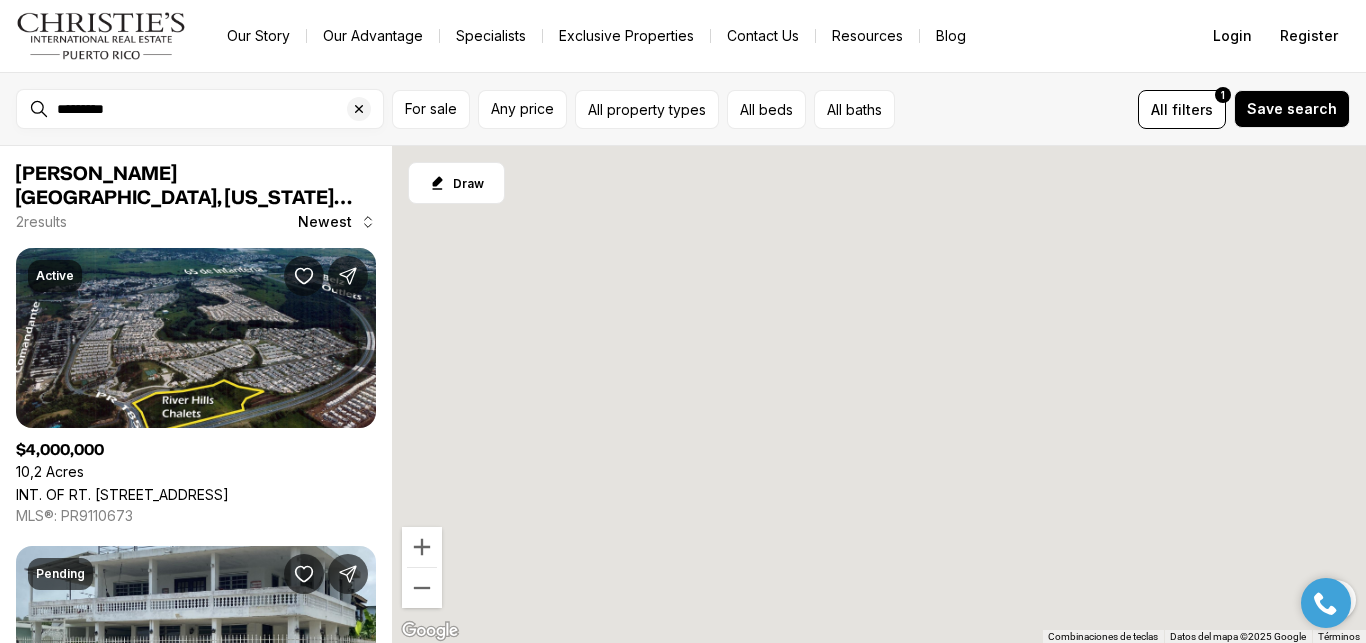 type on "**********" 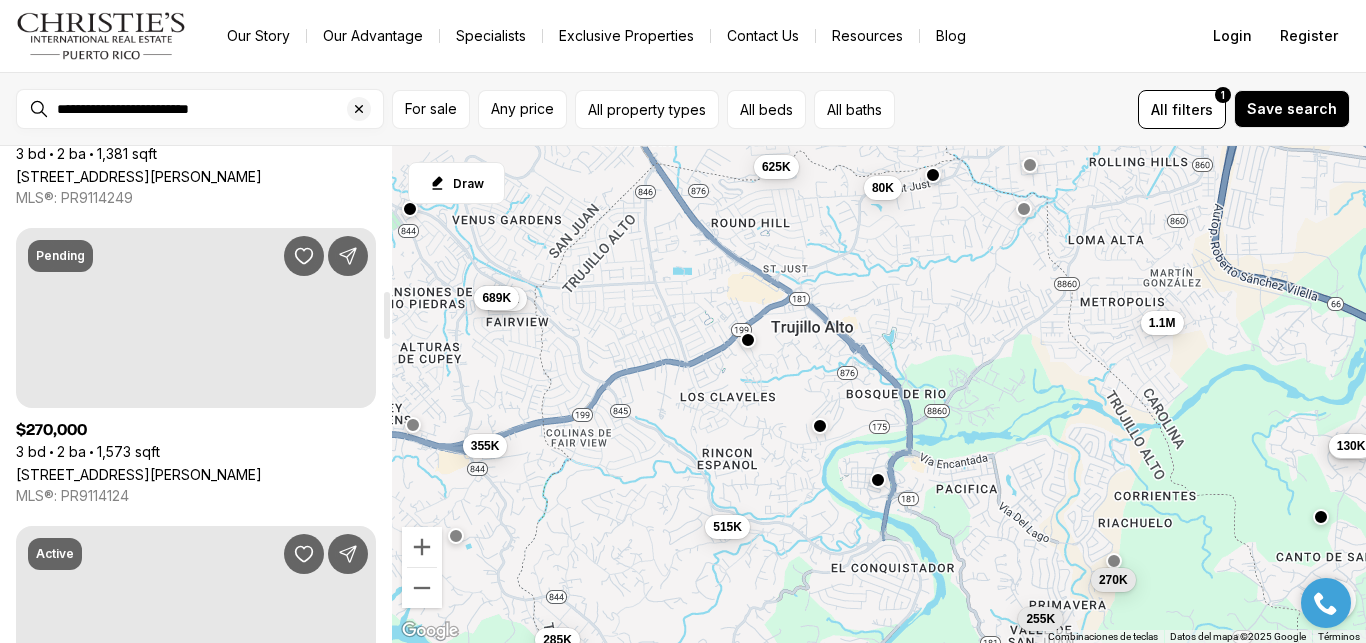 scroll, scrollTop: 1552, scrollLeft: 0, axis: vertical 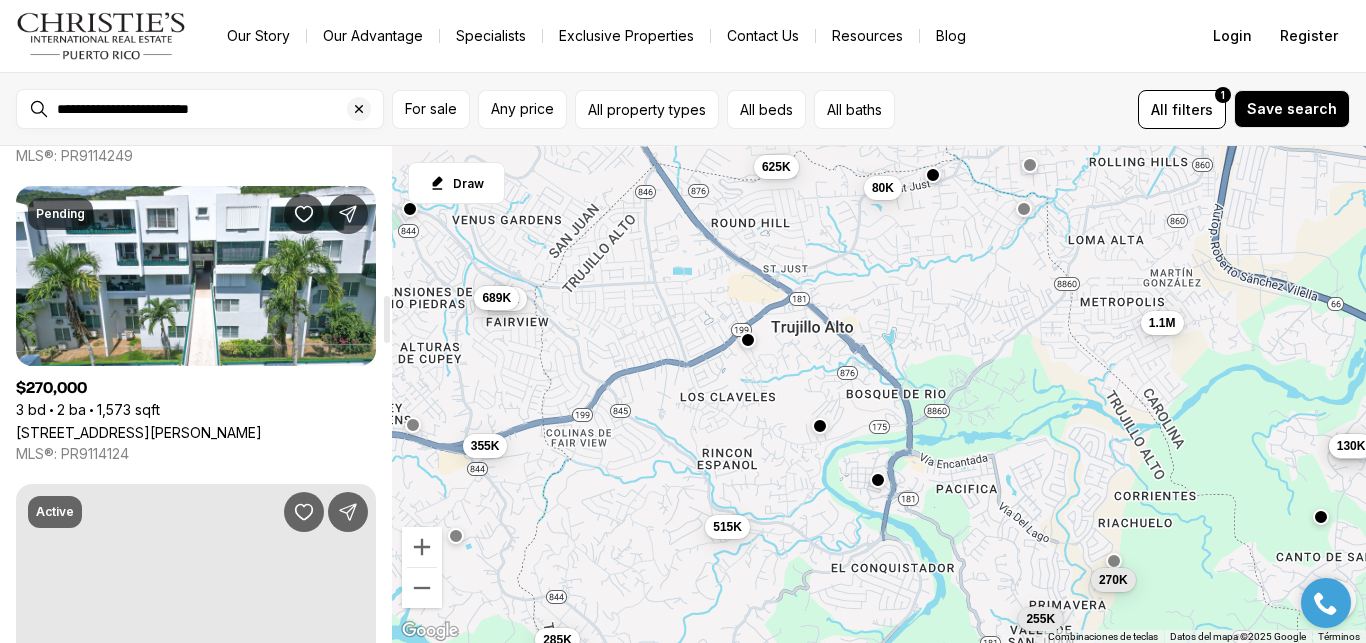 drag, startPoint x: 389, startPoint y: 161, endPoint x: 397, endPoint y: 309, distance: 148.21606 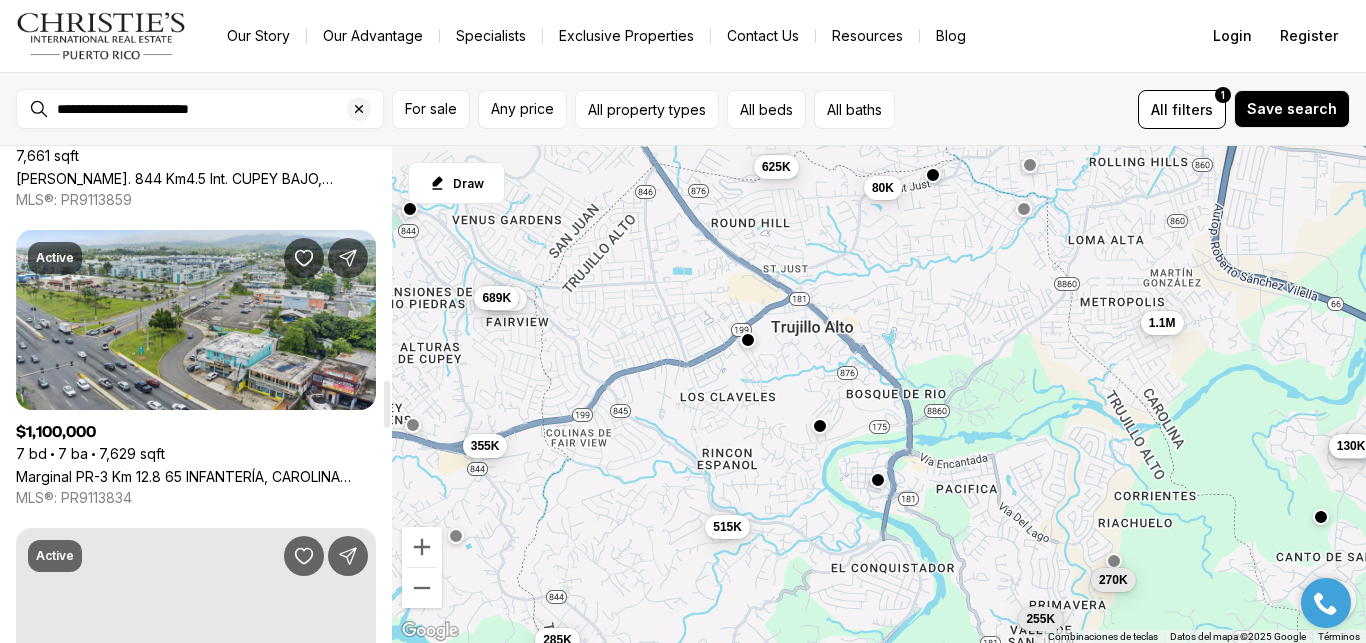 scroll, scrollTop: 2443, scrollLeft: 0, axis: vertical 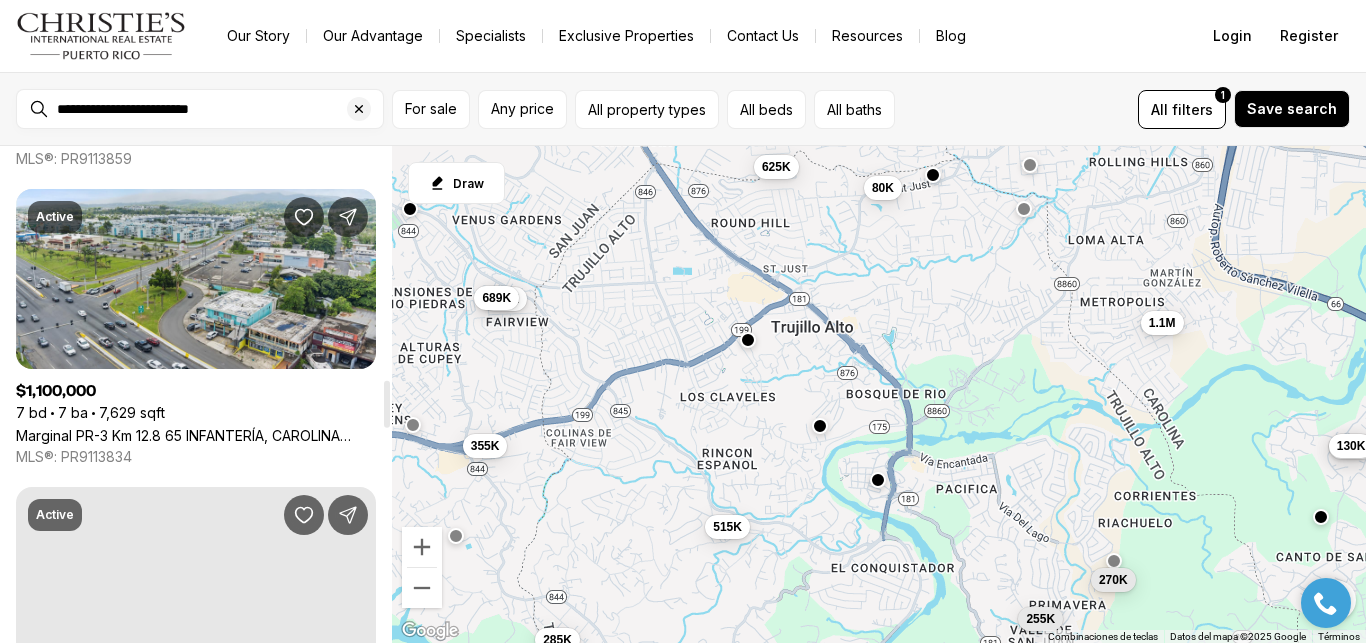 drag, startPoint x: 386, startPoint y: 322, endPoint x: 397, endPoint y: 407, distance: 85.70881 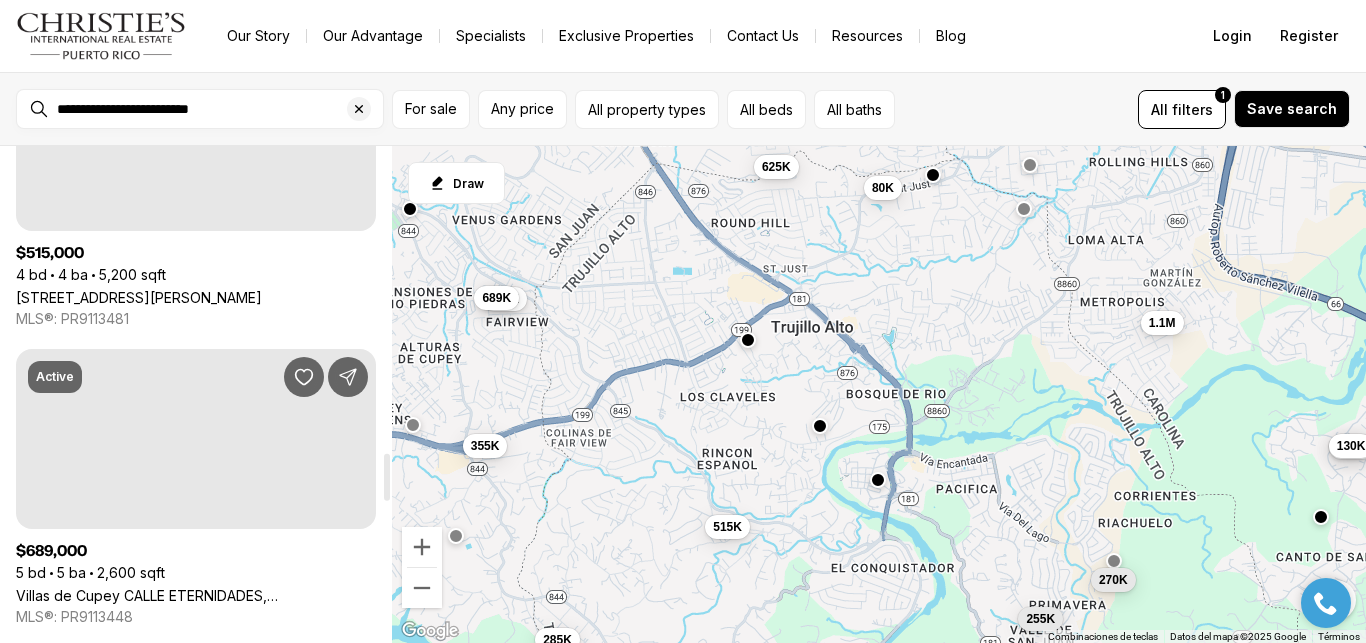 scroll, scrollTop: 3229, scrollLeft: 0, axis: vertical 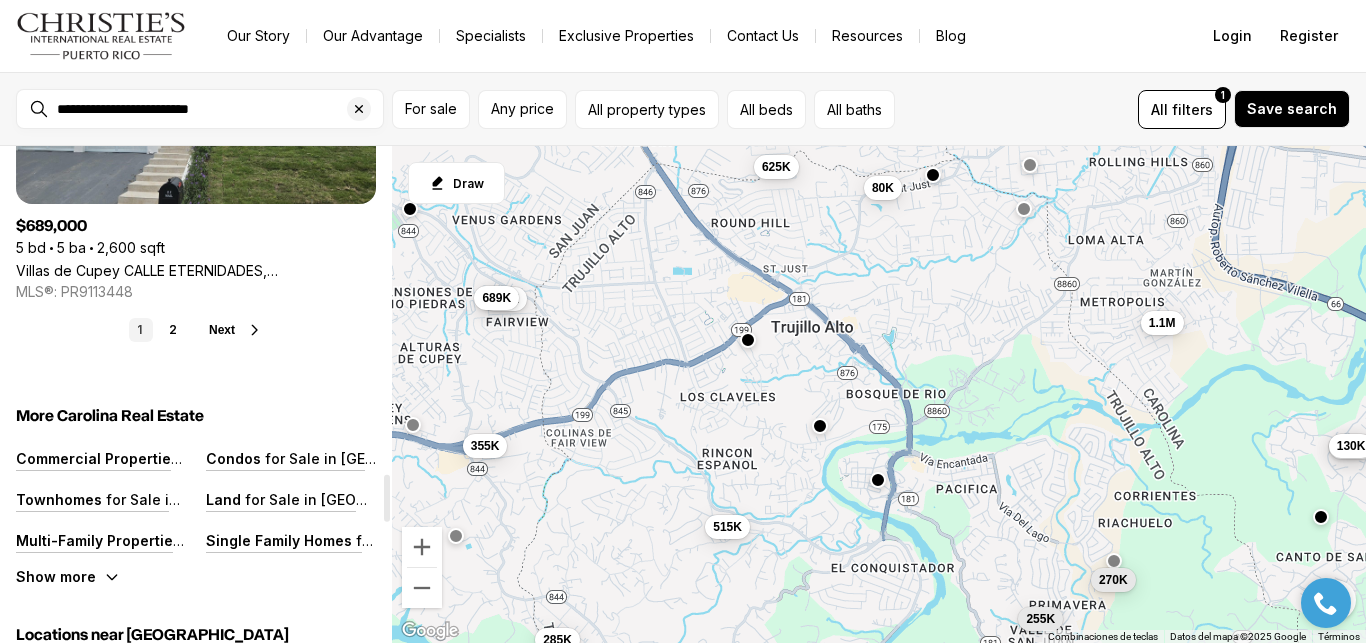 drag, startPoint x: 390, startPoint y: 395, endPoint x: 385, endPoint y: 495, distance: 100.12492 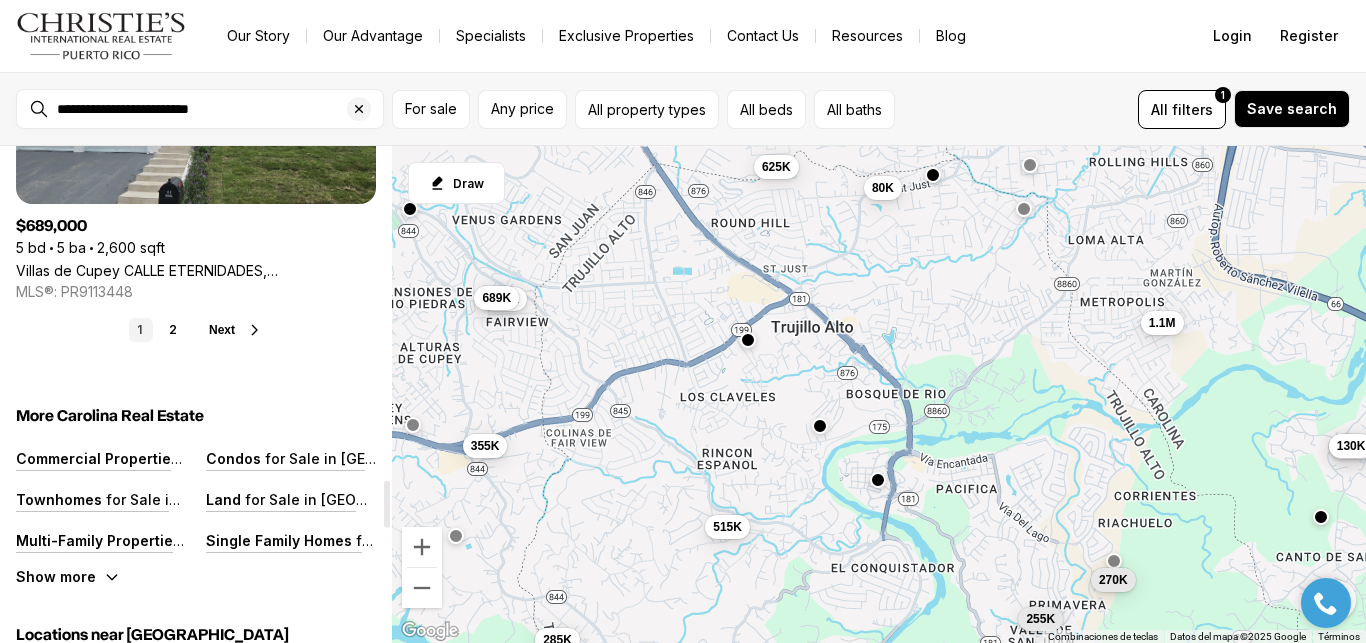 scroll, scrollTop: 3492, scrollLeft: 0, axis: vertical 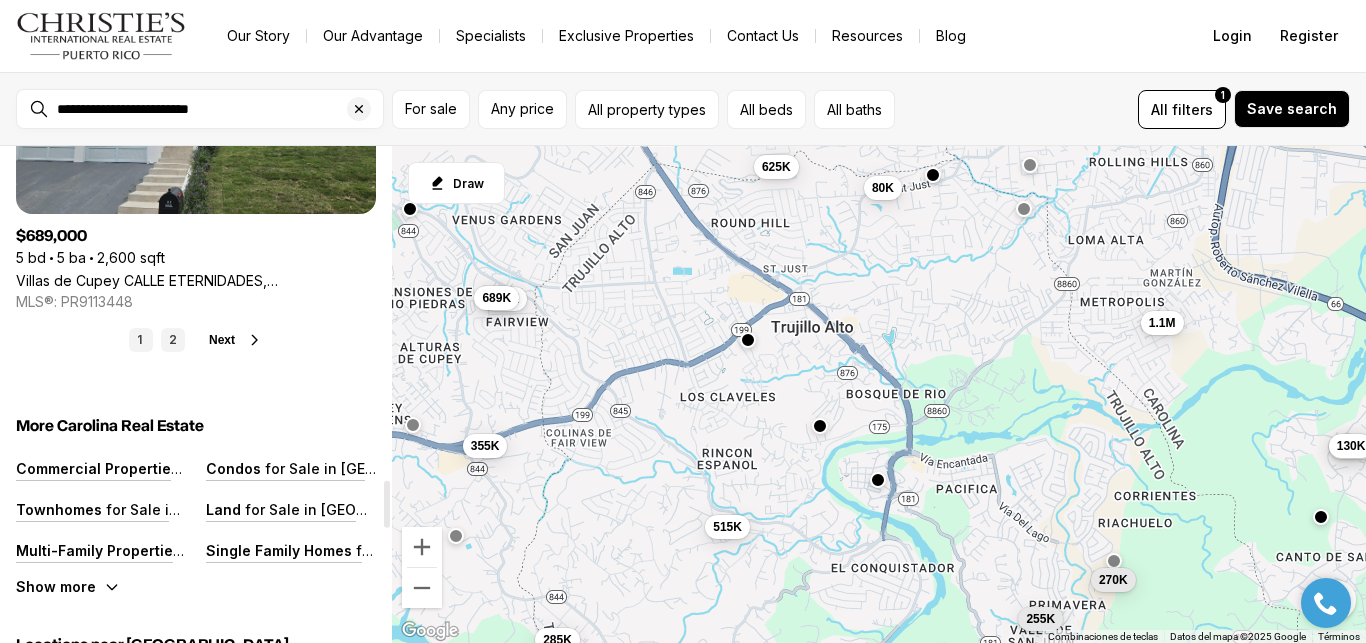 click on "2" at bounding box center (173, 340) 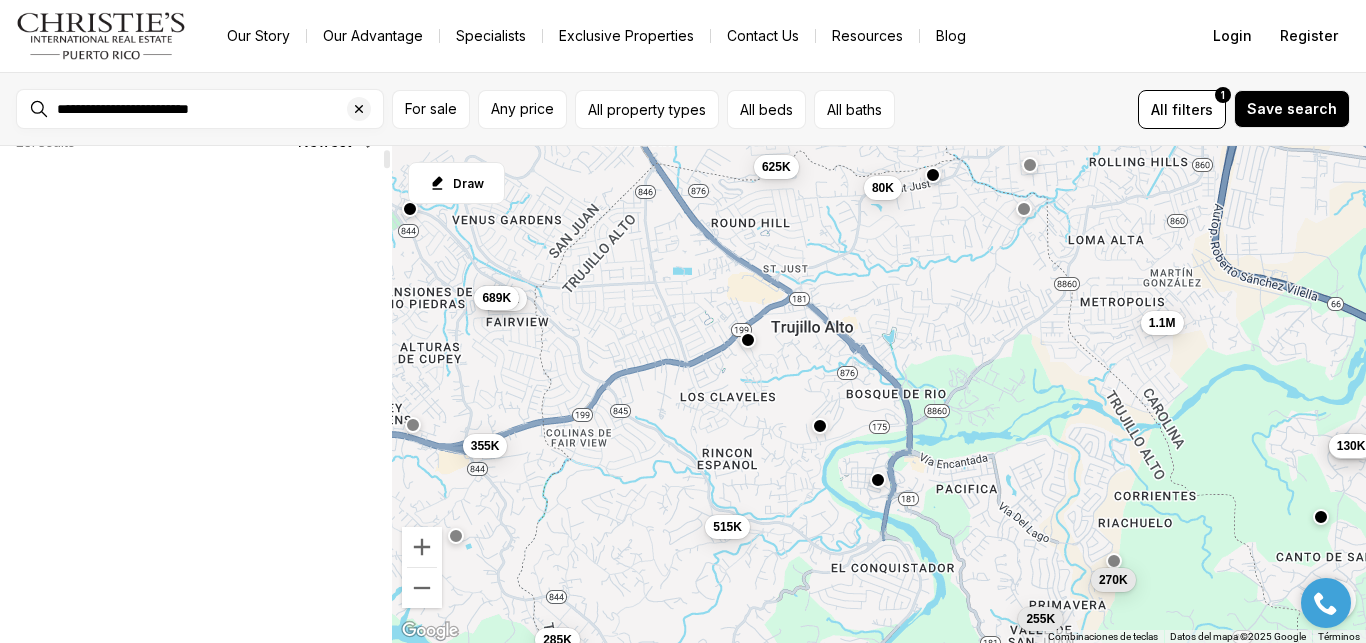 scroll, scrollTop: 0, scrollLeft: 0, axis: both 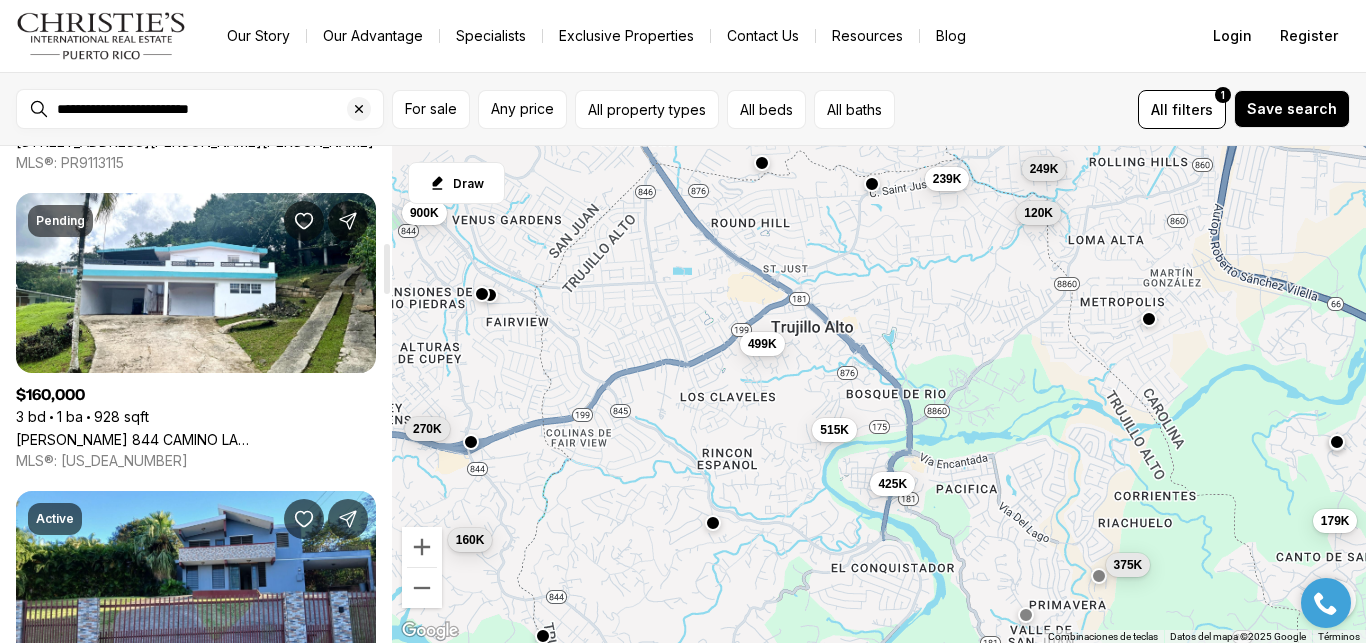 drag, startPoint x: 383, startPoint y: 175, endPoint x: 390, endPoint y: 271, distance: 96.25487 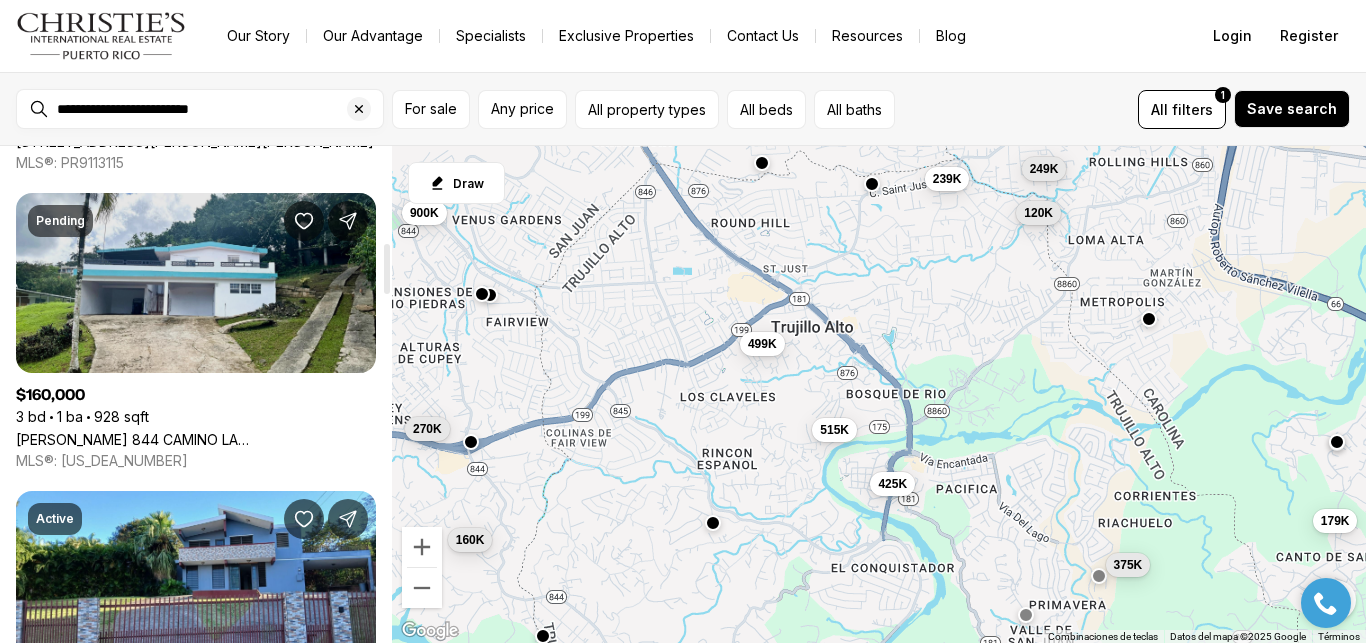 click on "[PERSON_NAME] 844 CAMINO LA [DEMOGRAPHIC_DATA], [GEOGRAPHIC_DATA][PERSON_NAME], 00926" at bounding box center (196, 439) 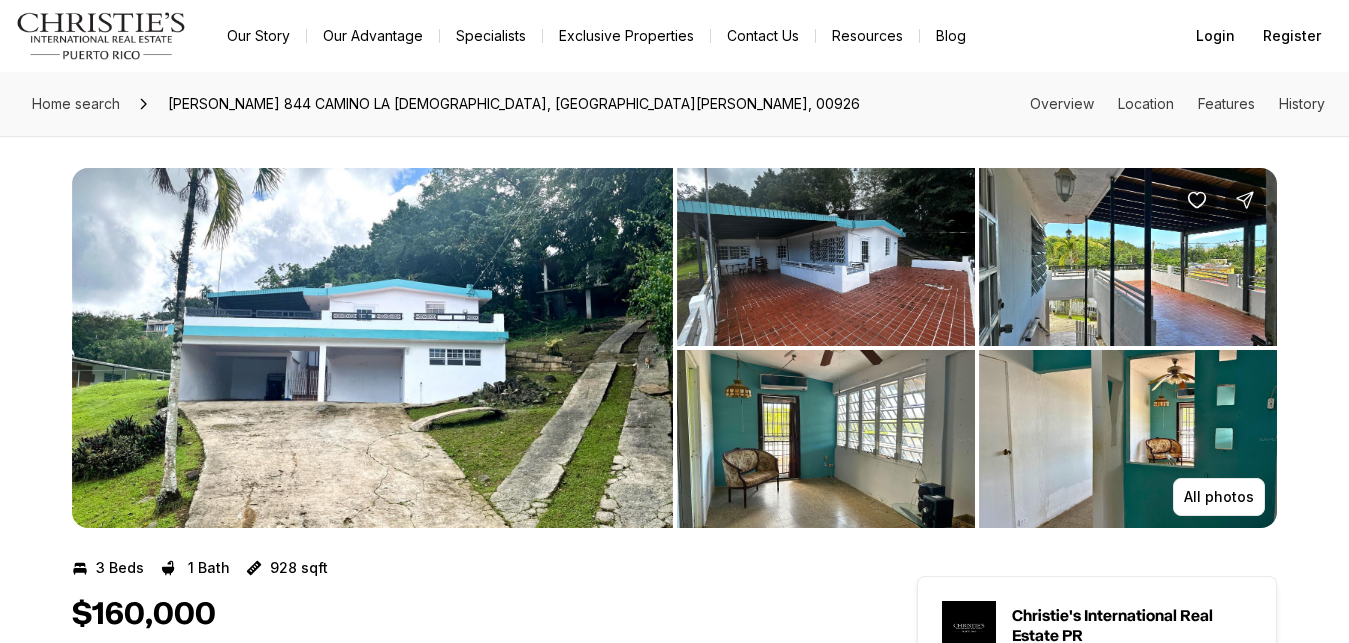 scroll, scrollTop: 0, scrollLeft: 0, axis: both 